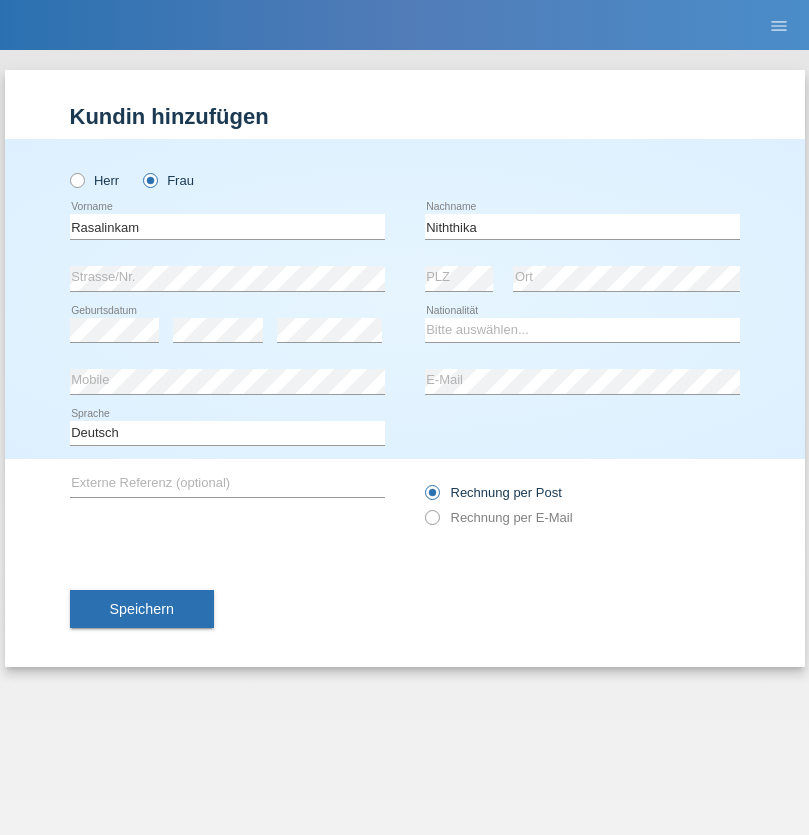scroll, scrollTop: 0, scrollLeft: 0, axis: both 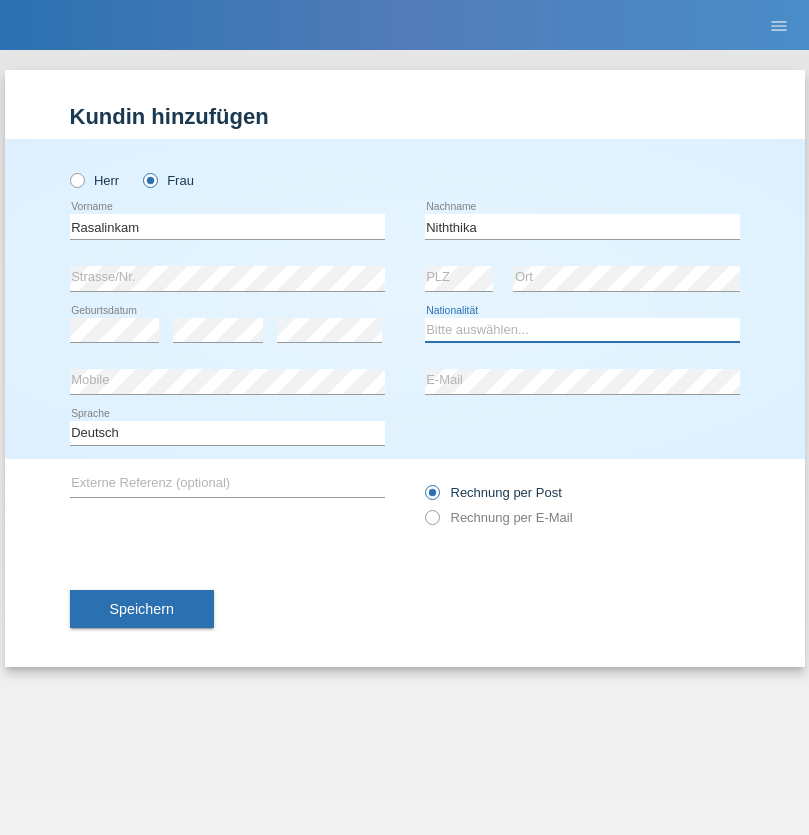 select on "LK" 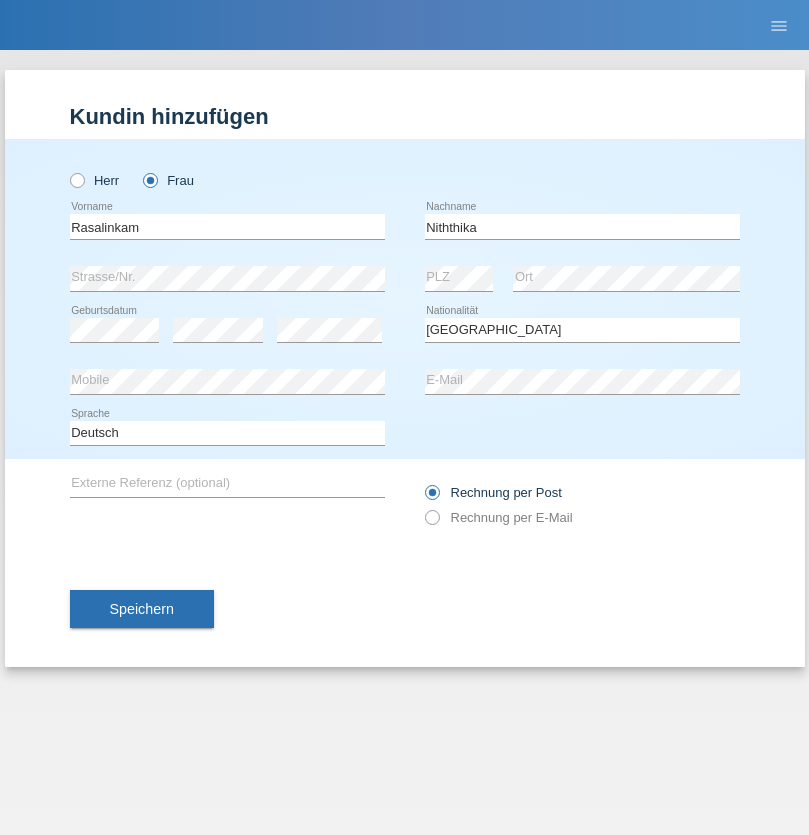 select on "C" 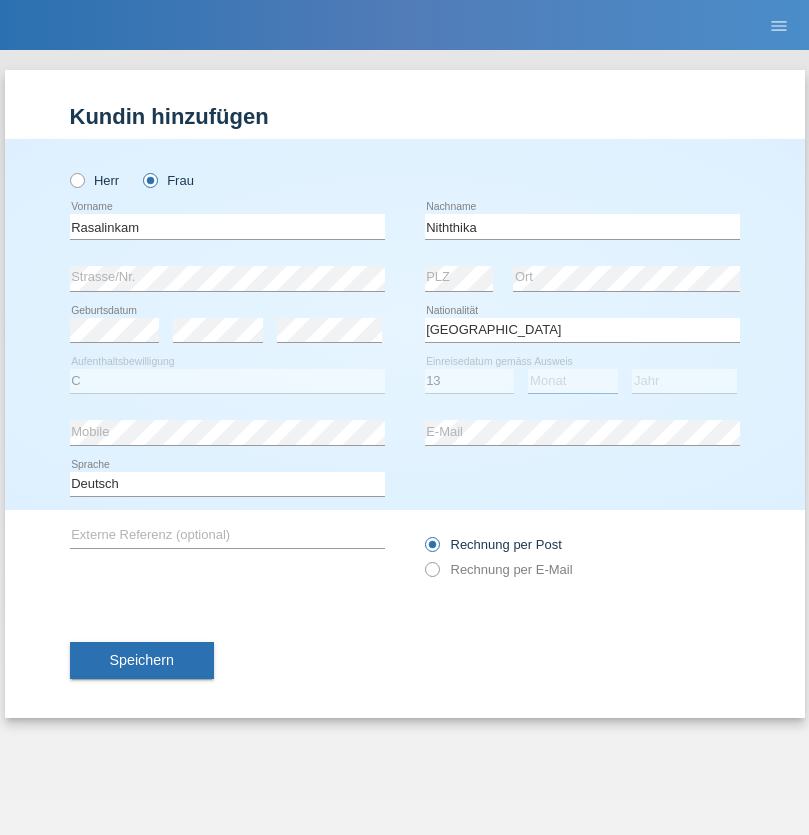select on "07" 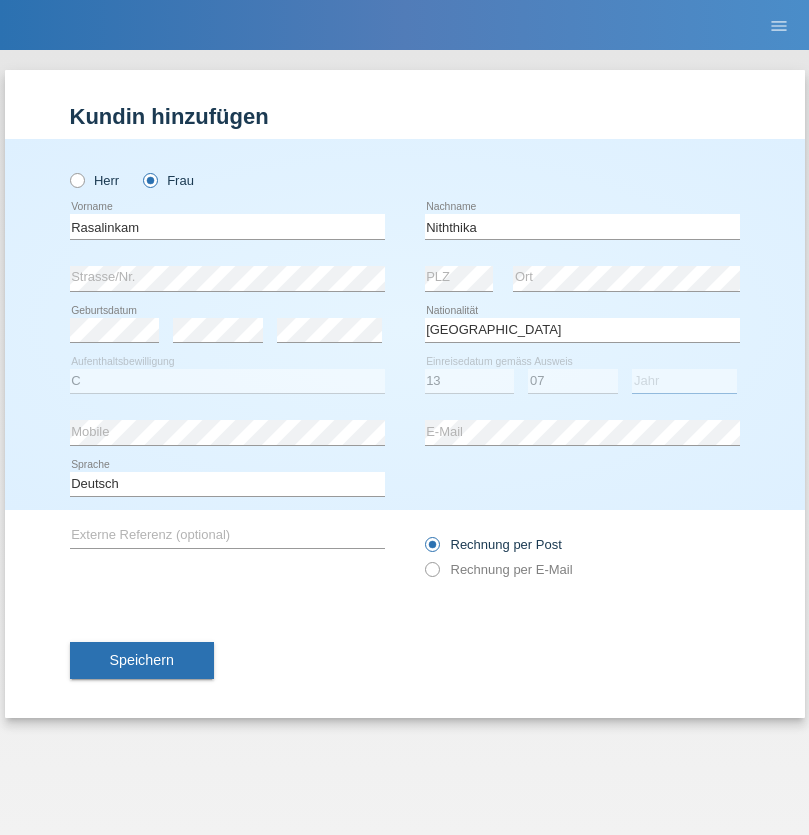 select on "2021" 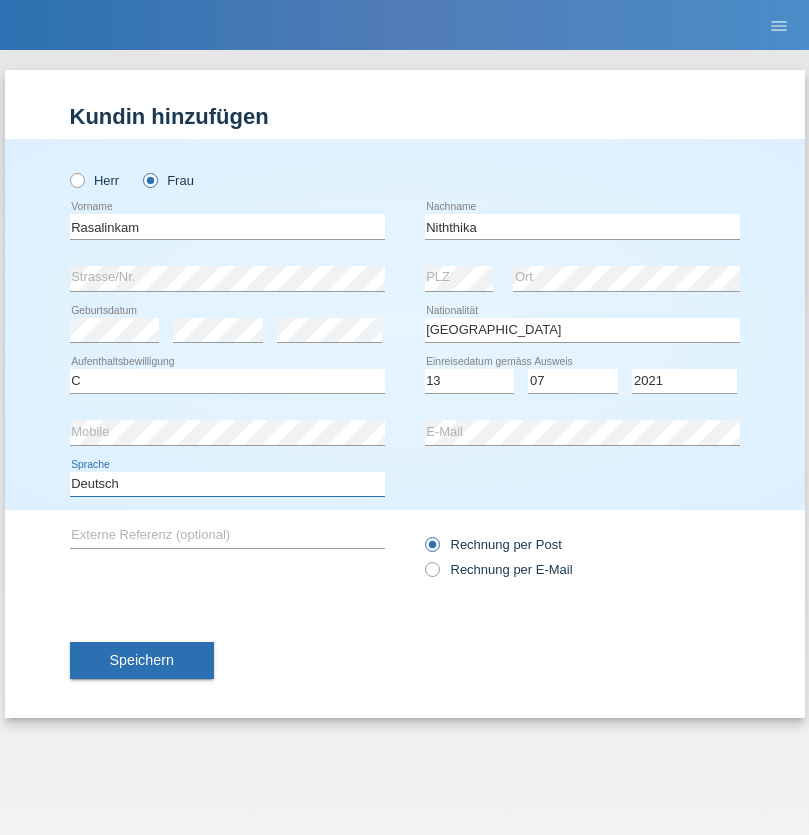 select on "en" 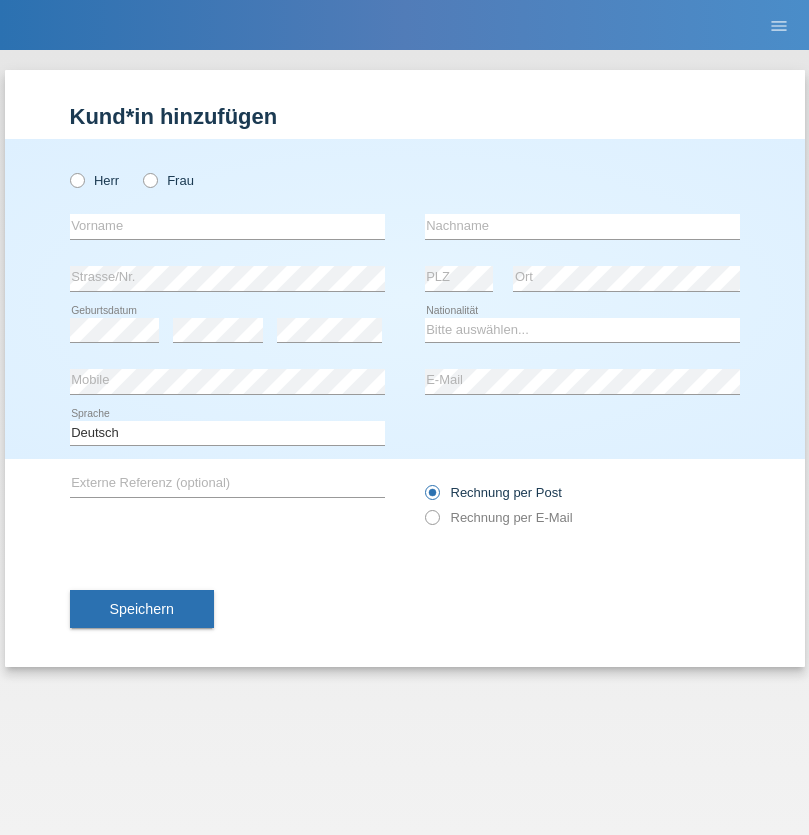 scroll, scrollTop: 0, scrollLeft: 0, axis: both 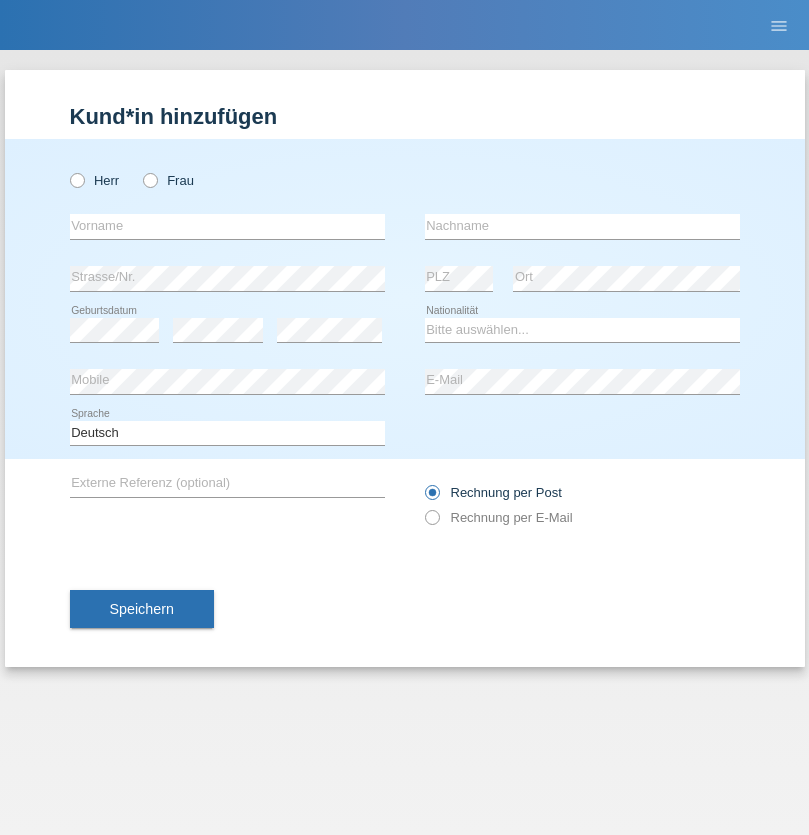 radio on "true" 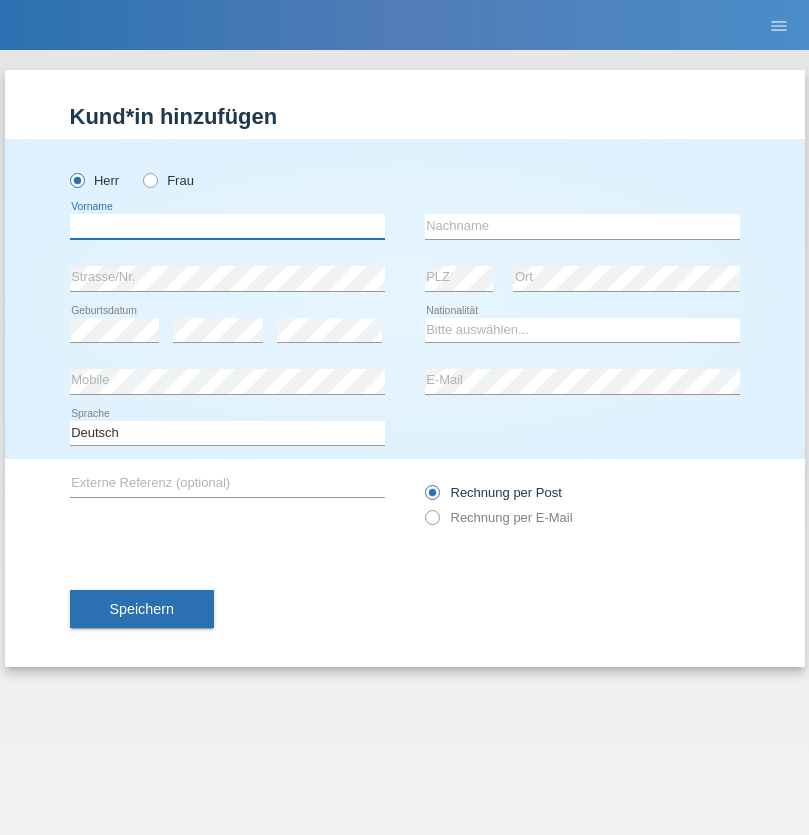 click at bounding box center (227, 226) 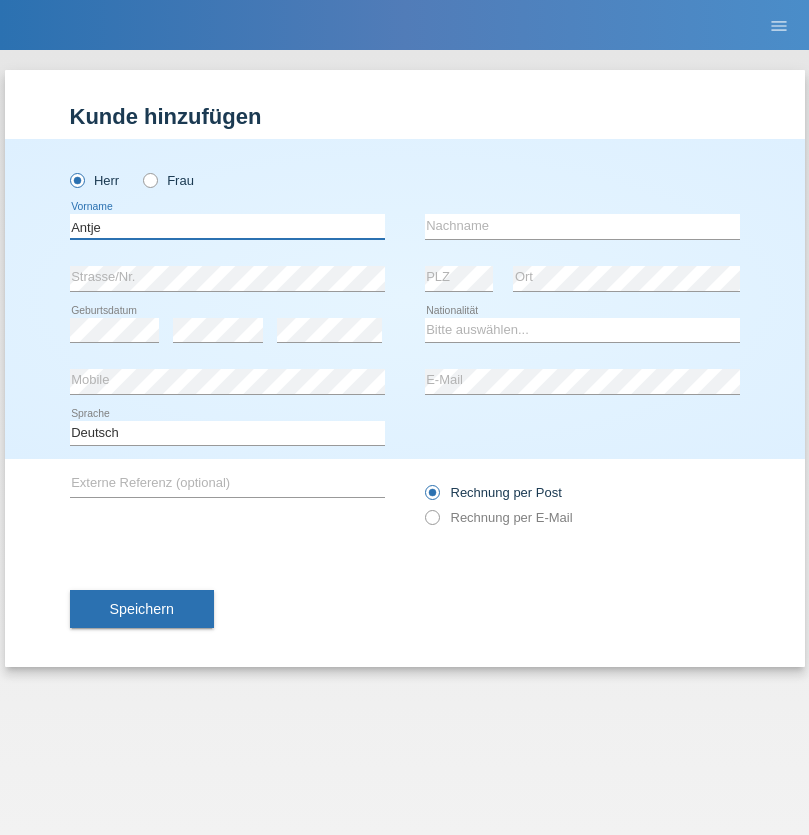 type on "Antje" 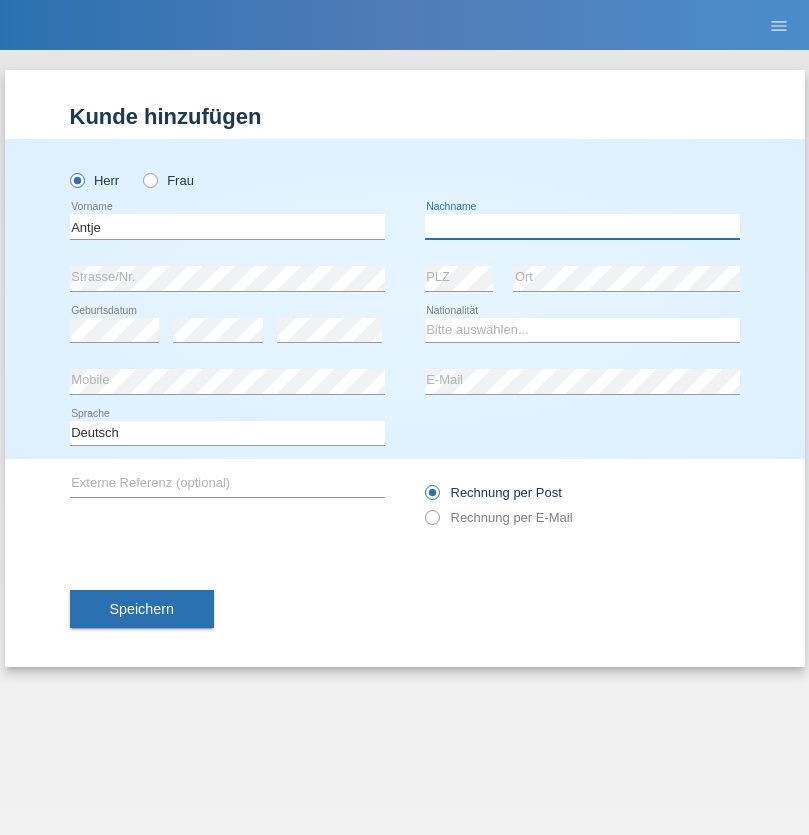 click at bounding box center [582, 226] 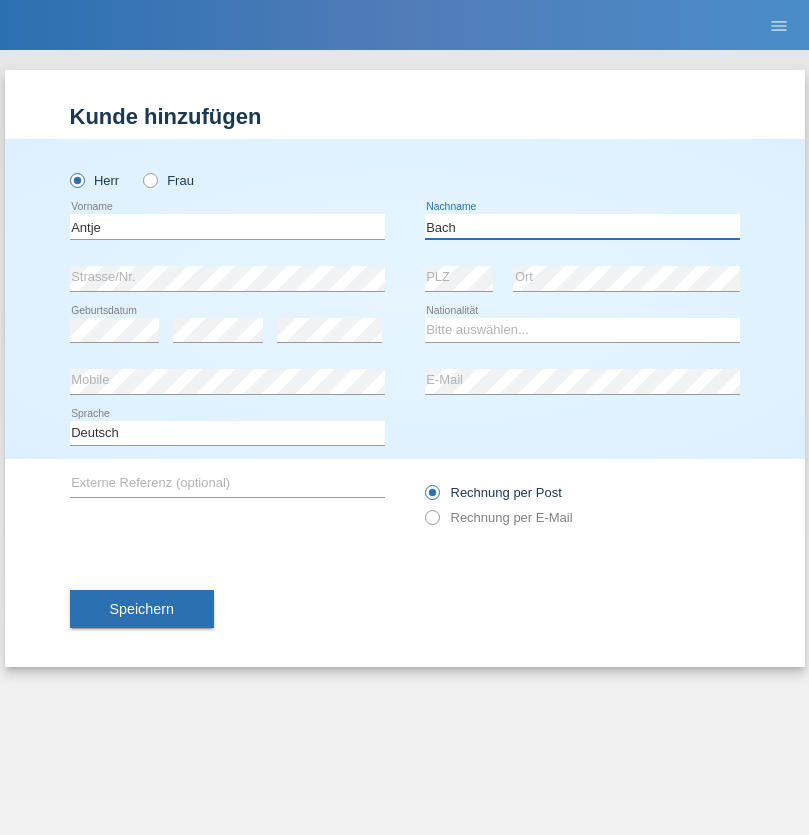 type on "Bach" 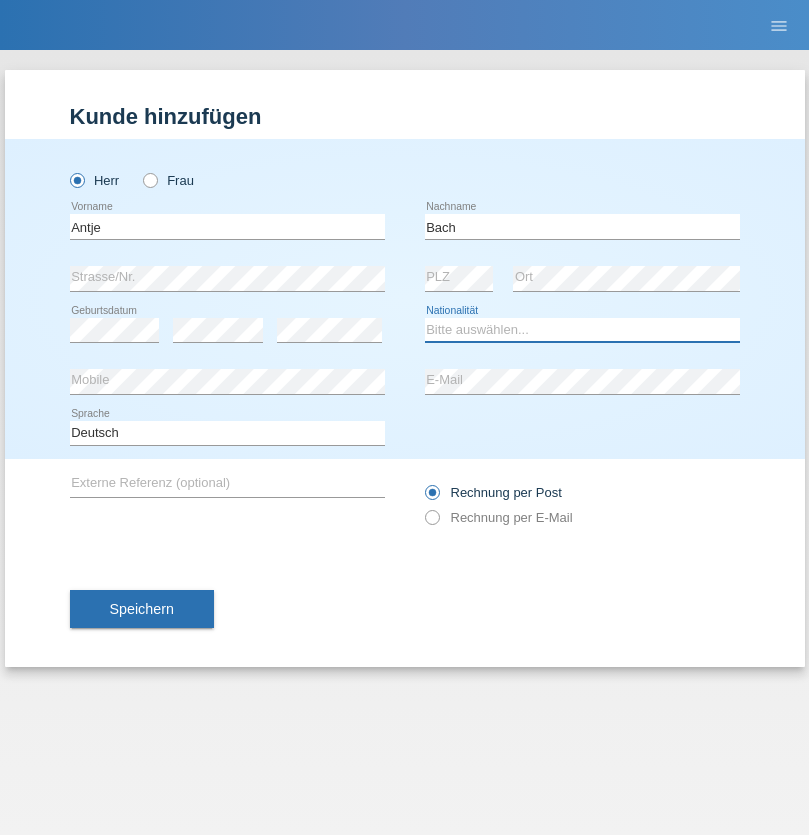 select on "DE" 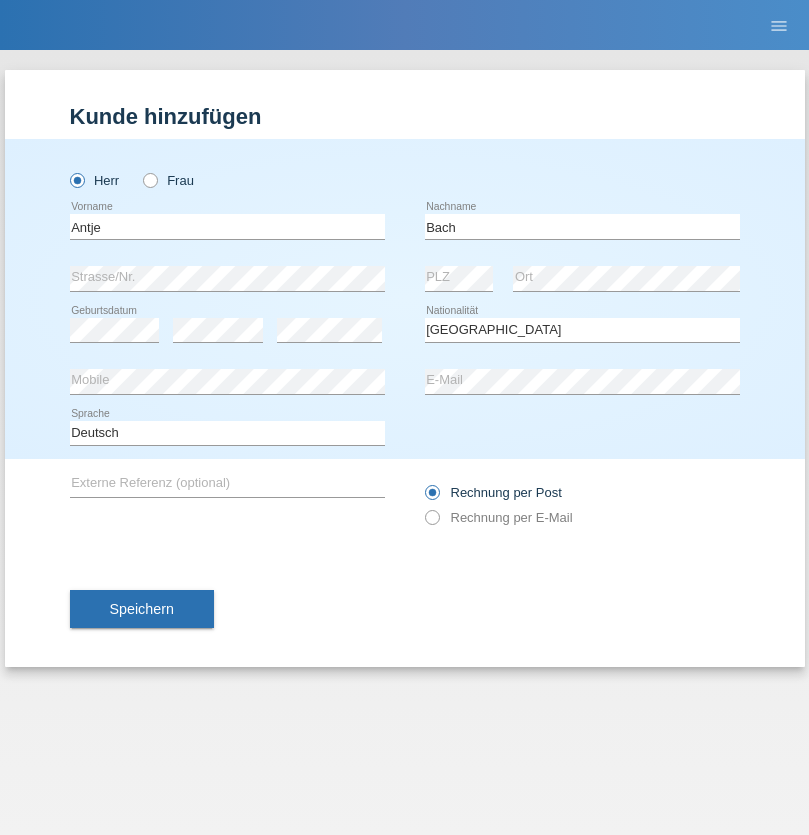 select on "C" 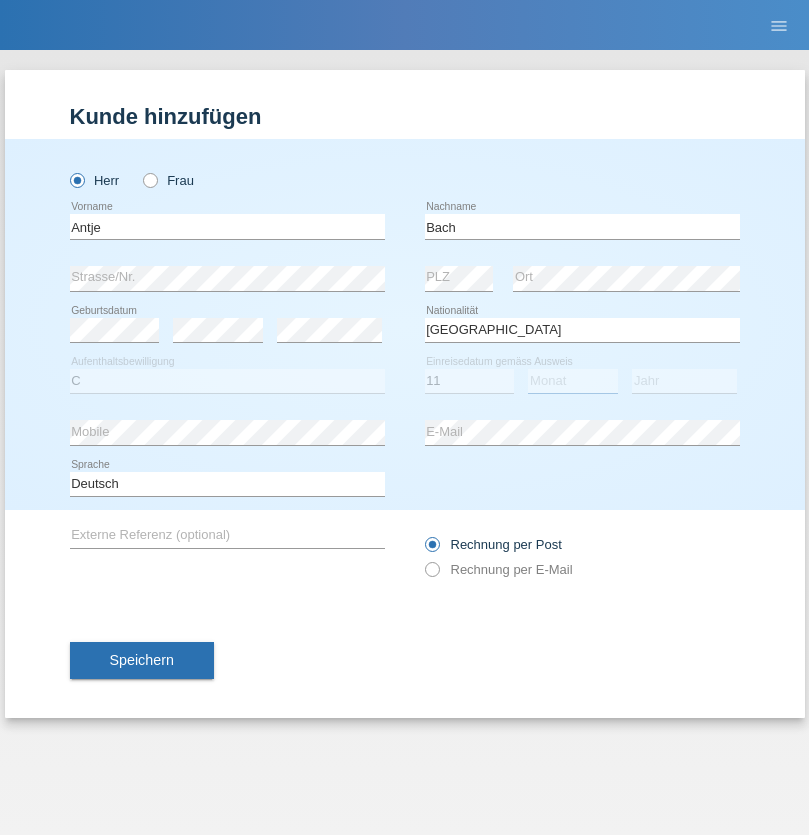 select on "08" 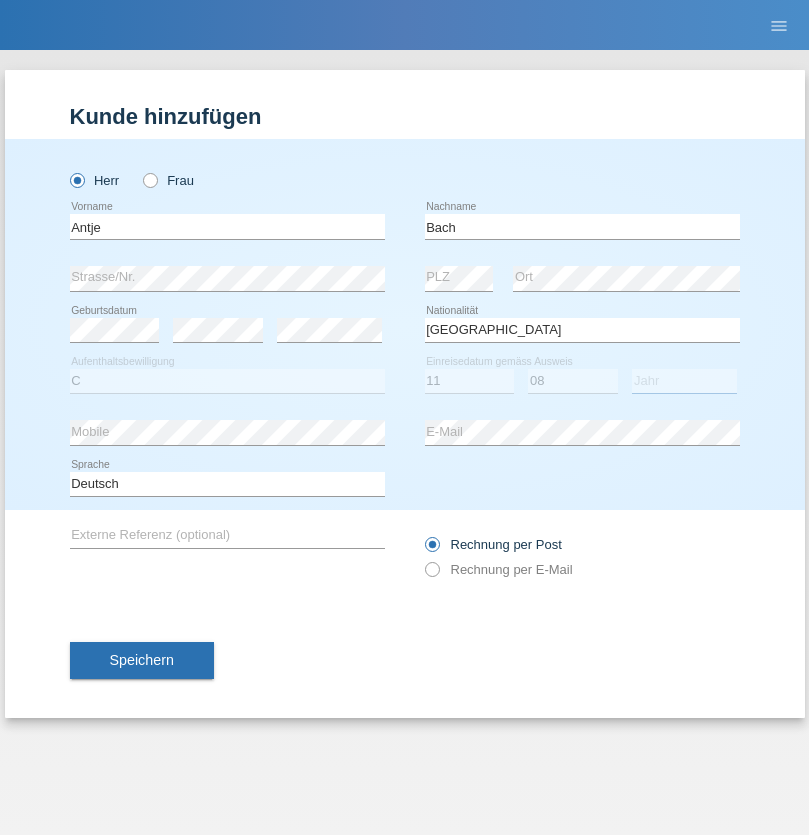 select on "2011" 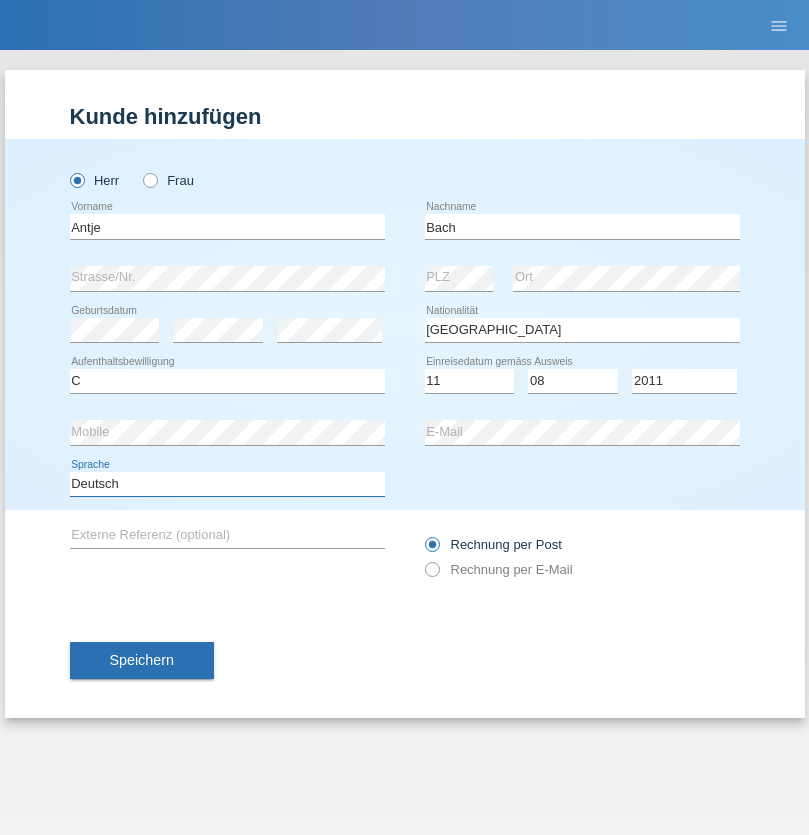 select on "en" 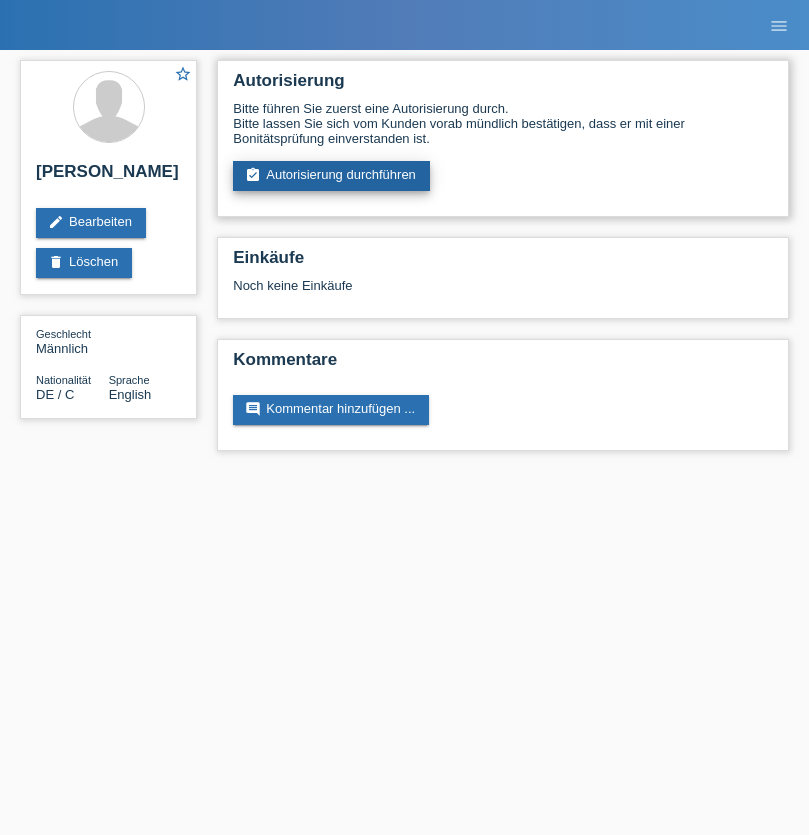 click on "assignment_turned_in  Autorisierung durchführen" at bounding box center (331, 176) 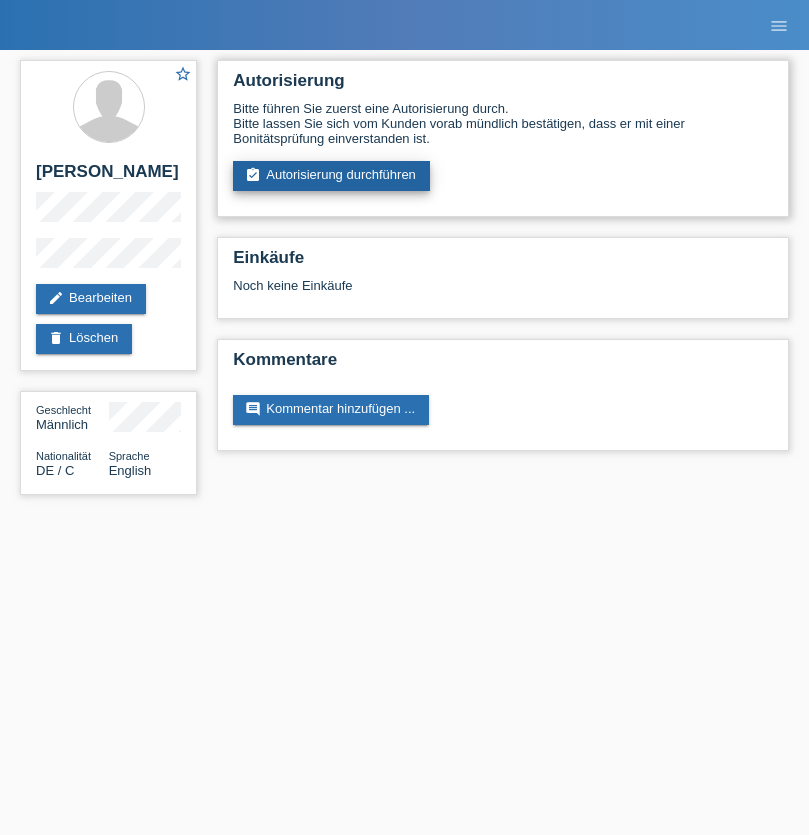 scroll, scrollTop: 0, scrollLeft: 0, axis: both 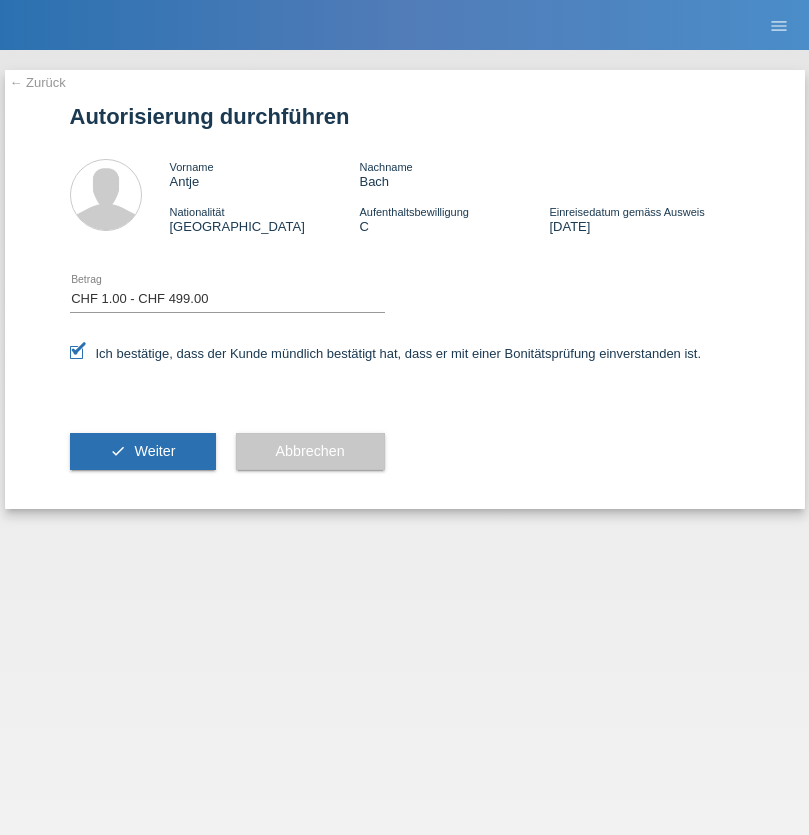 select on "1" 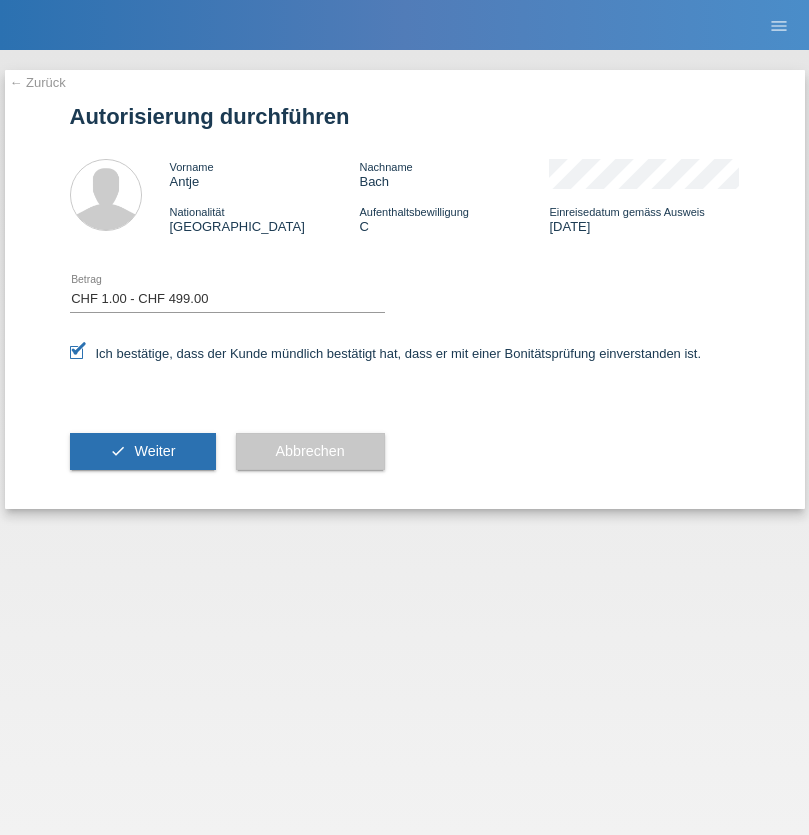 scroll, scrollTop: 0, scrollLeft: 0, axis: both 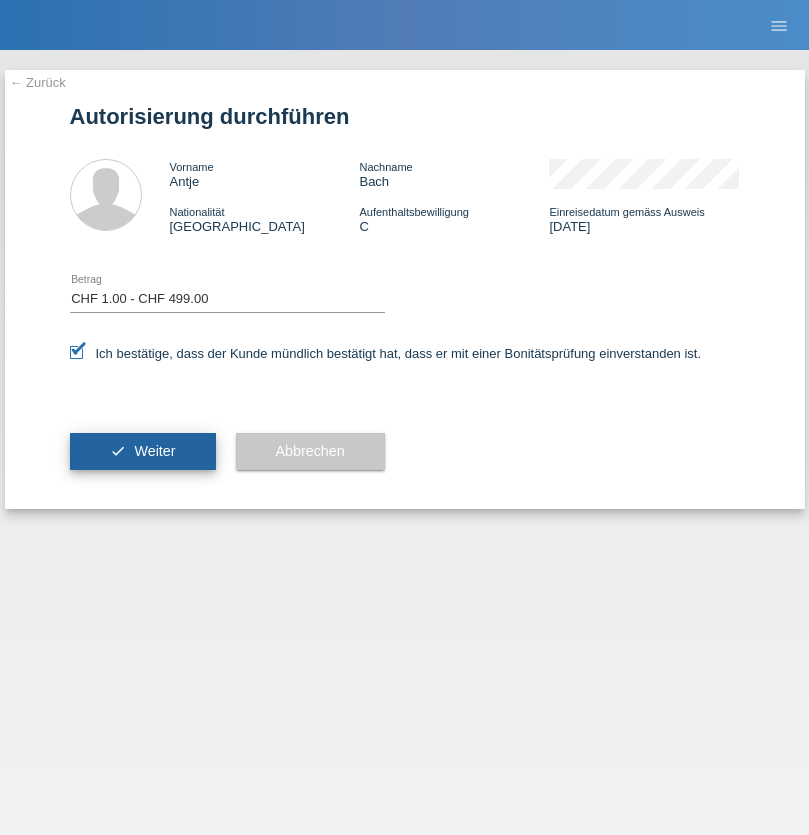 click on "Weiter" at bounding box center (154, 451) 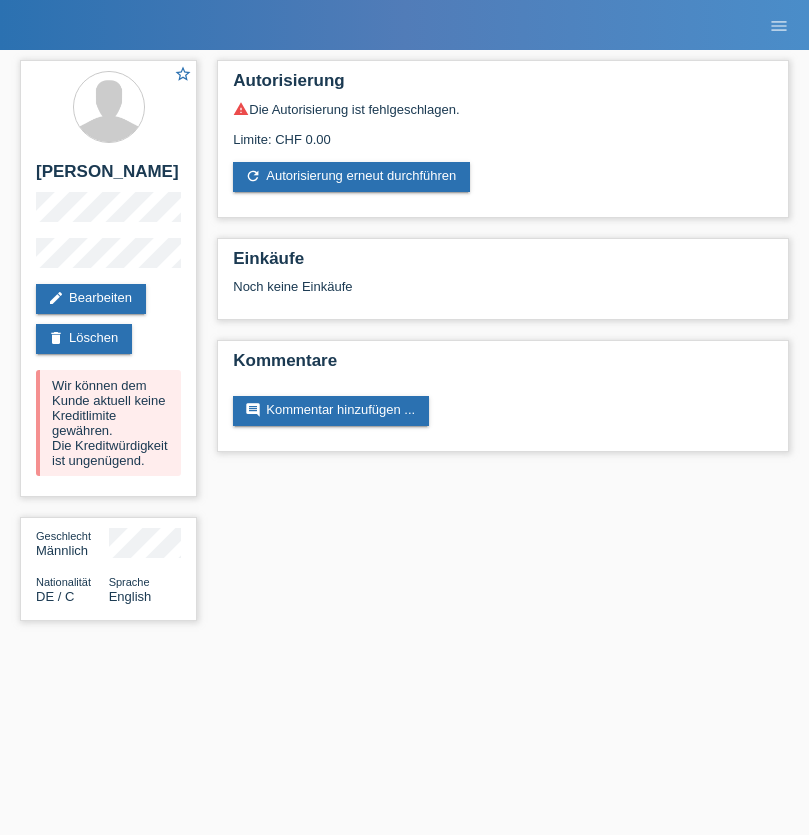 scroll, scrollTop: 0, scrollLeft: 0, axis: both 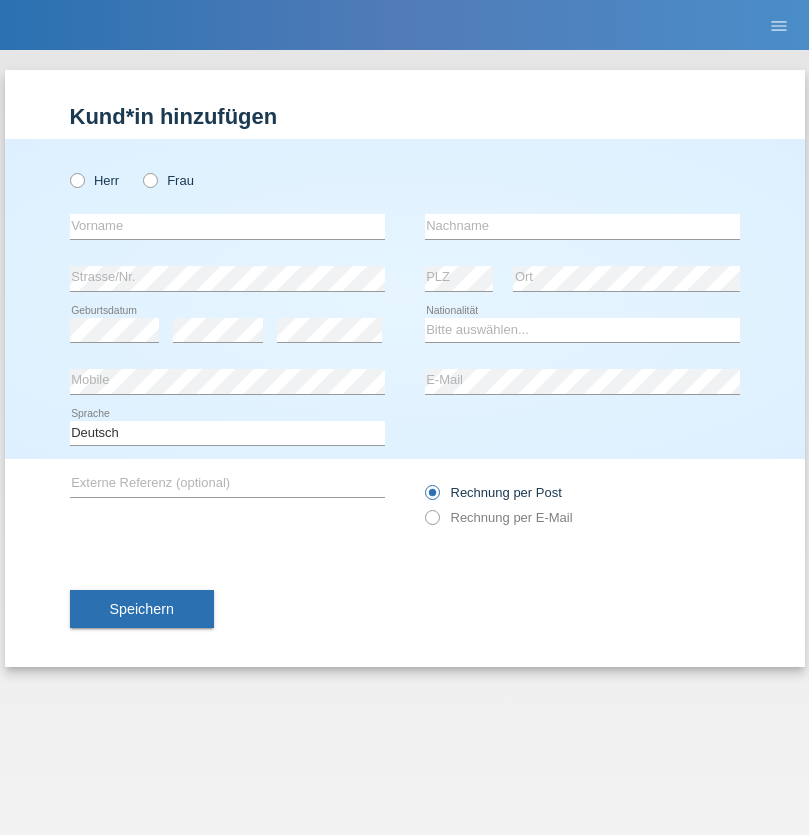 radio on "true" 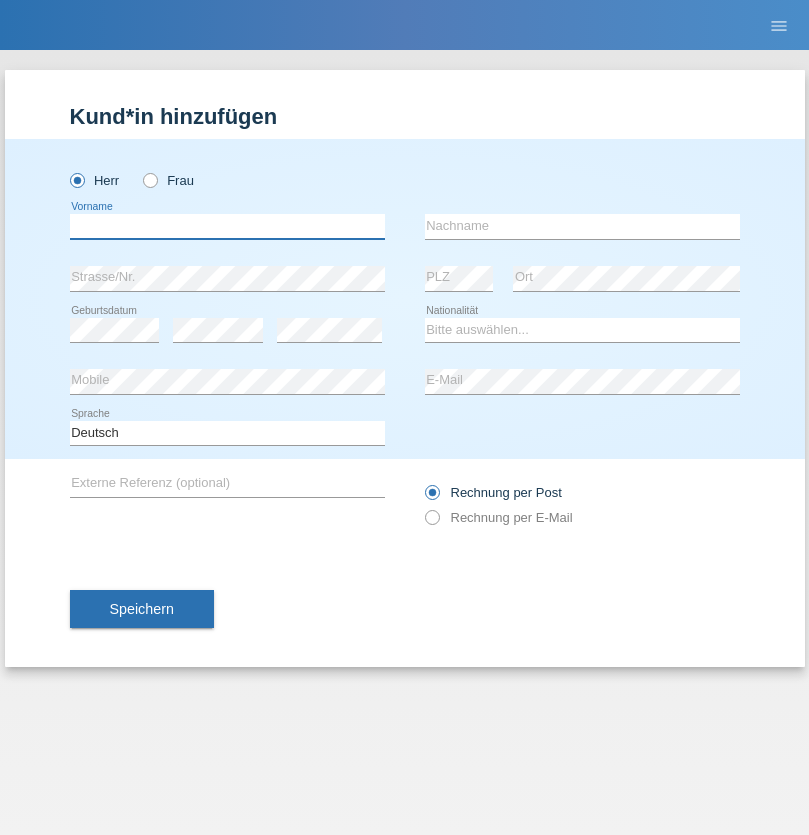 click at bounding box center (227, 226) 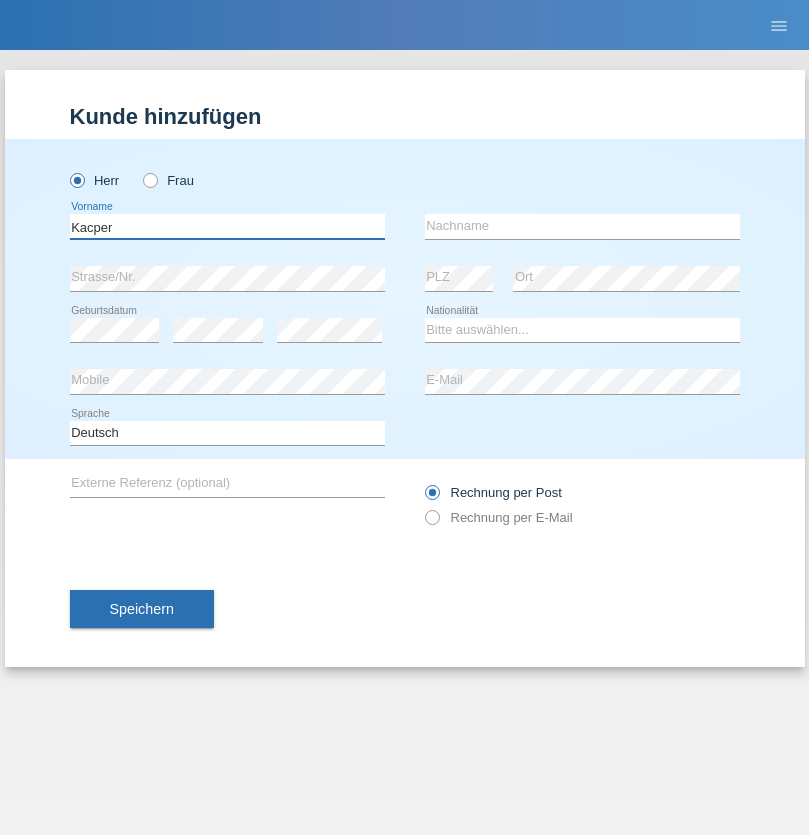 type on "Kacper" 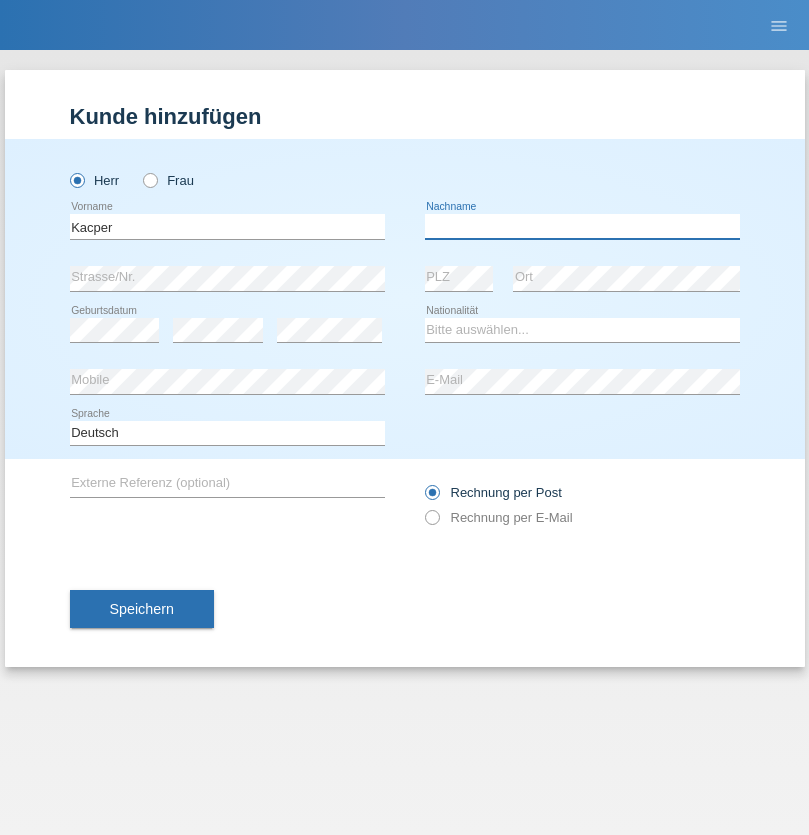 click at bounding box center (582, 226) 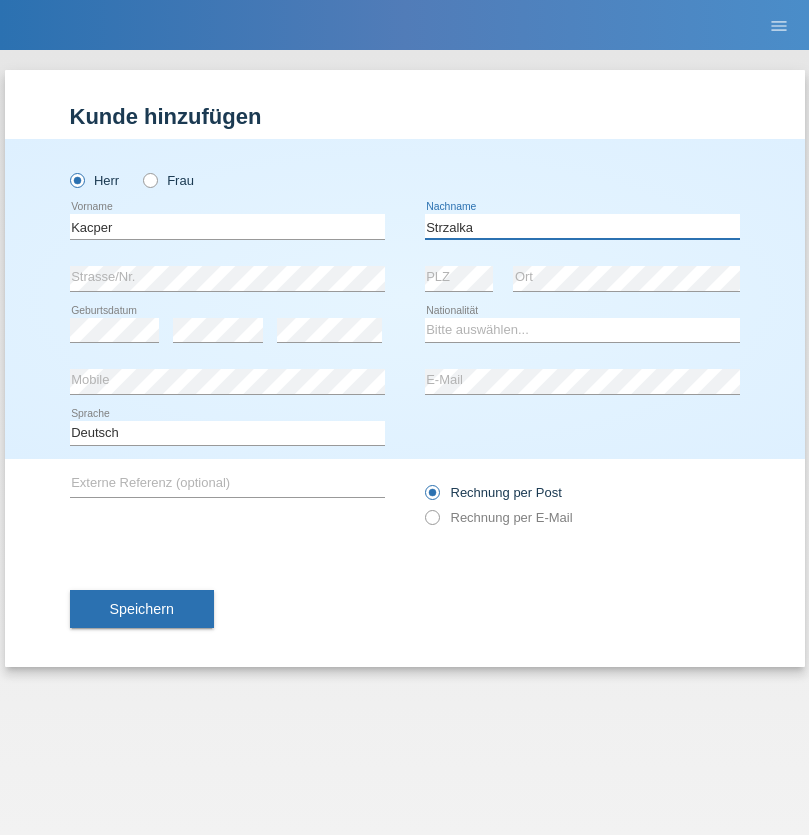 type on "Strzalka" 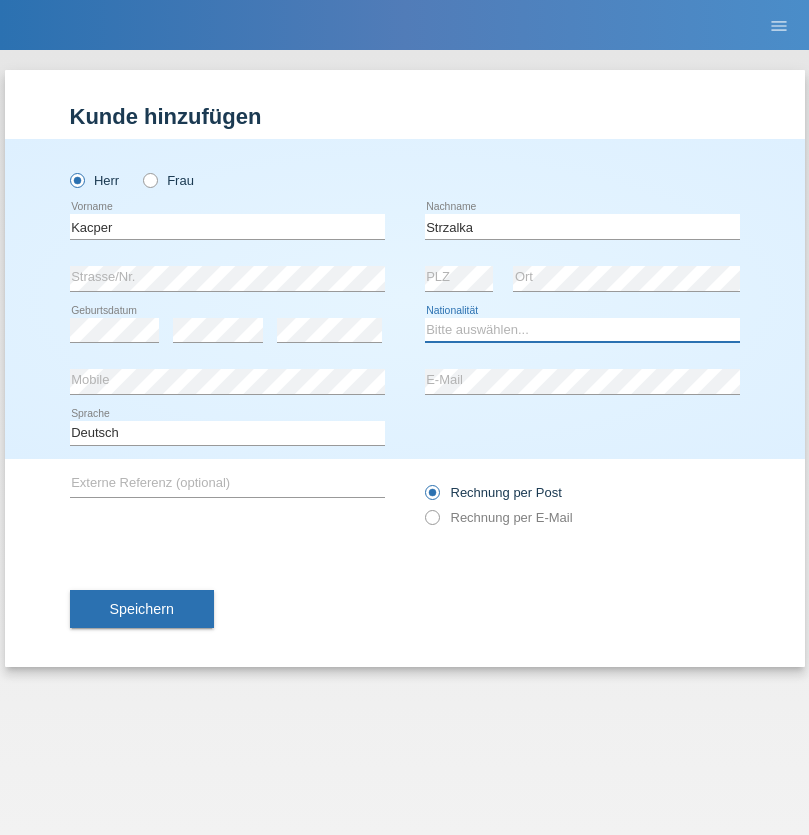 select on "PL" 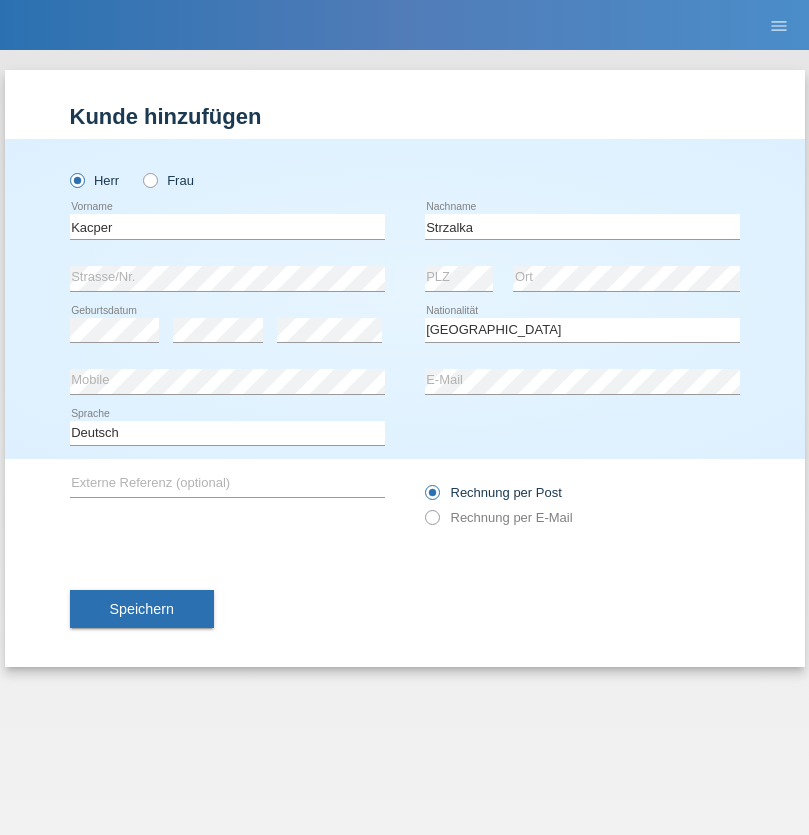 select on "C" 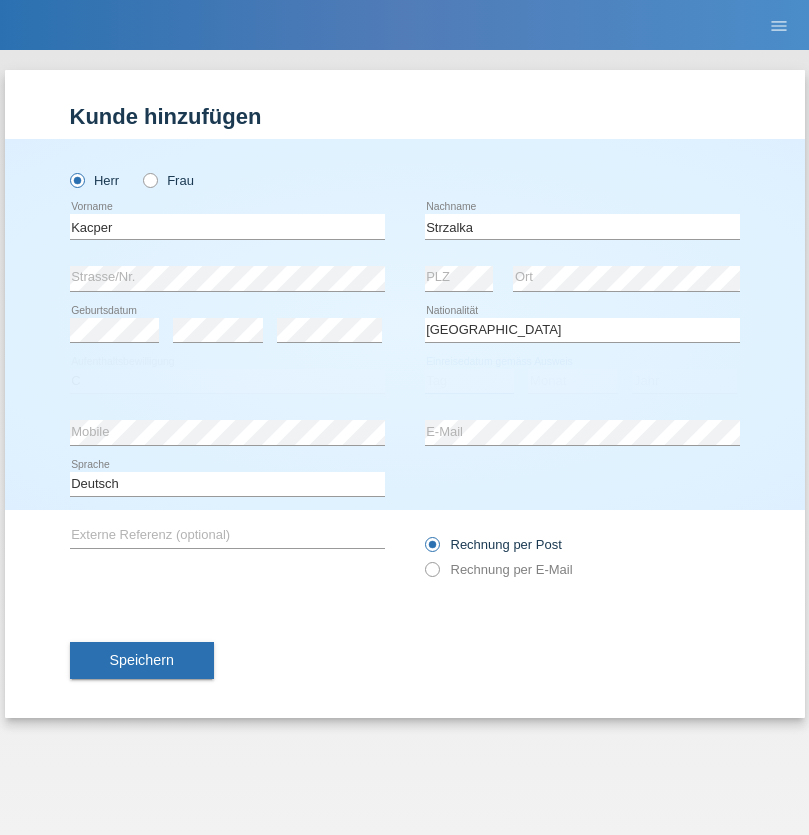 select on "20" 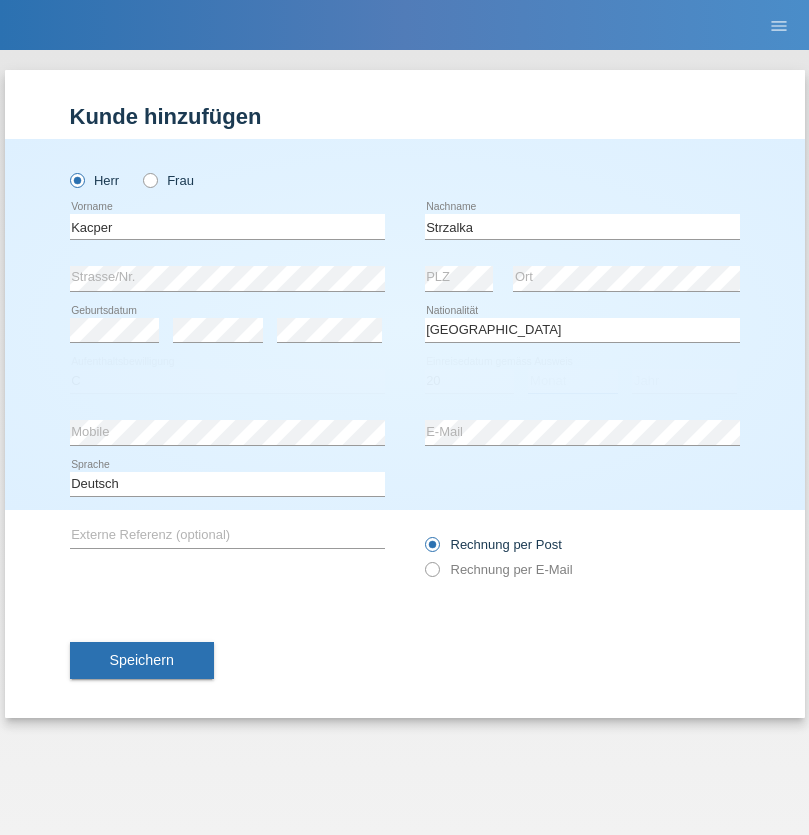 select on "01" 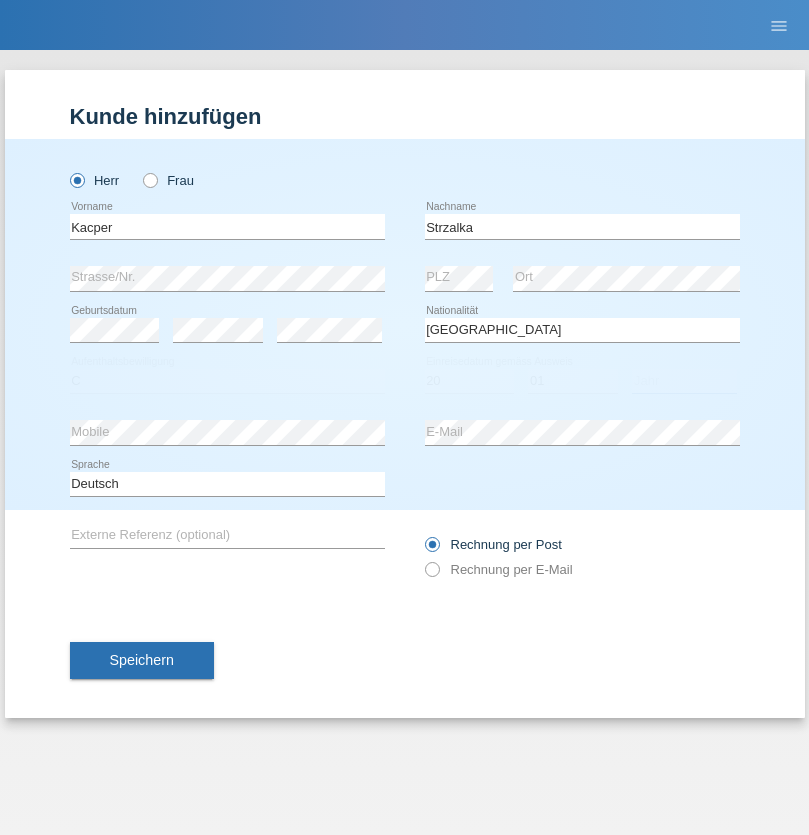 select on "2021" 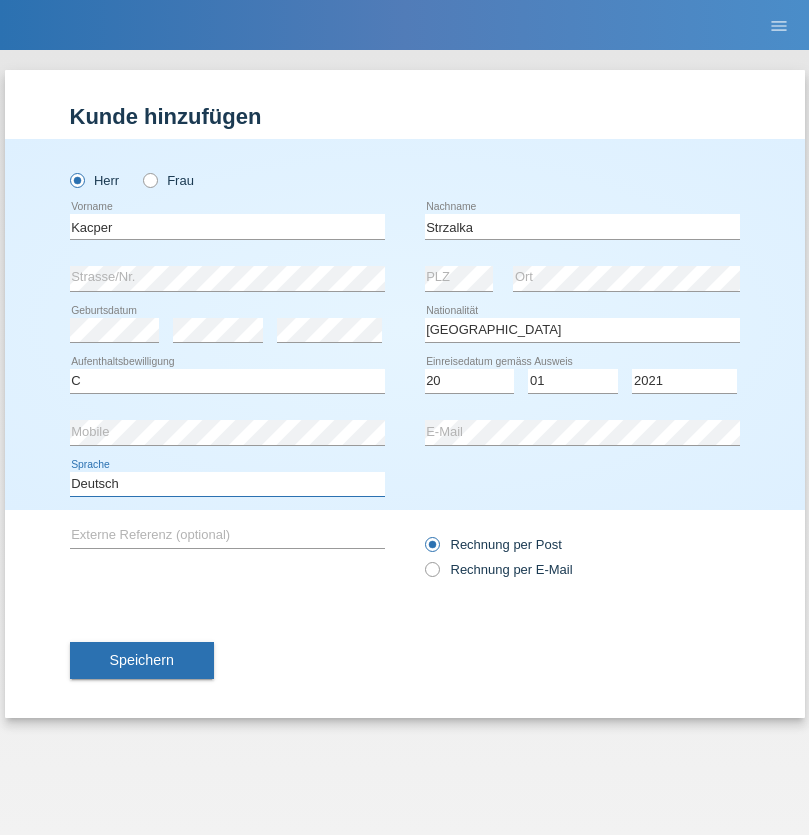 select on "en" 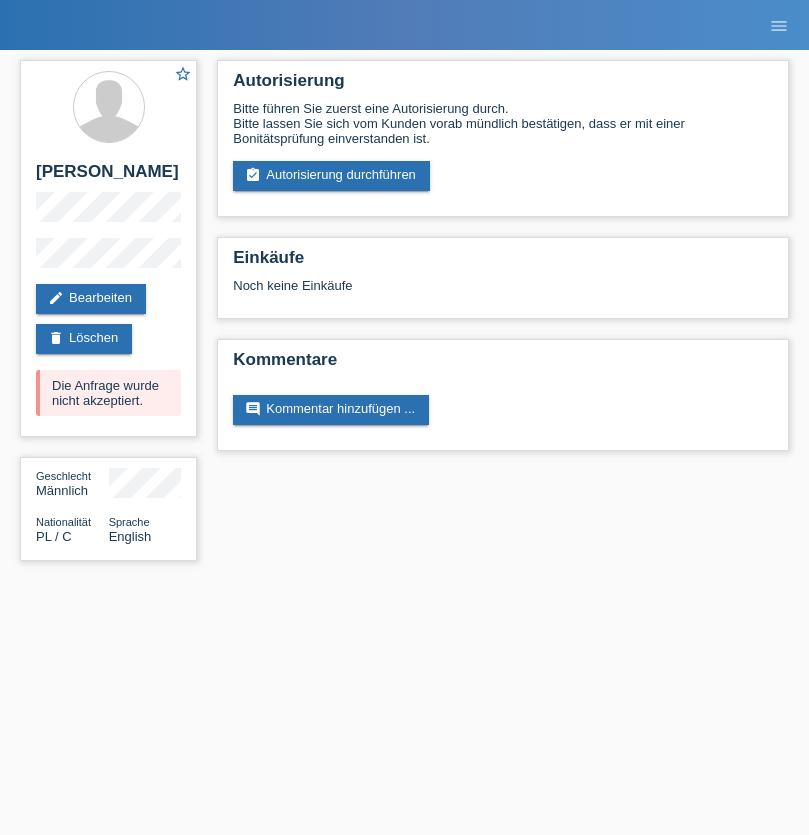 scroll, scrollTop: 0, scrollLeft: 0, axis: both 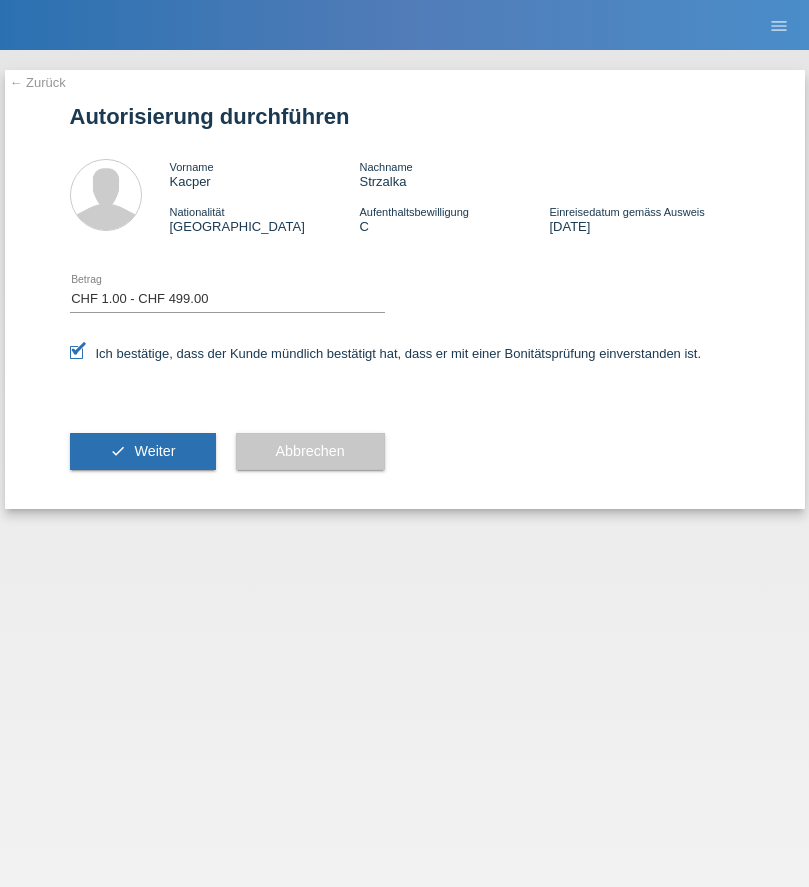 select on "1" 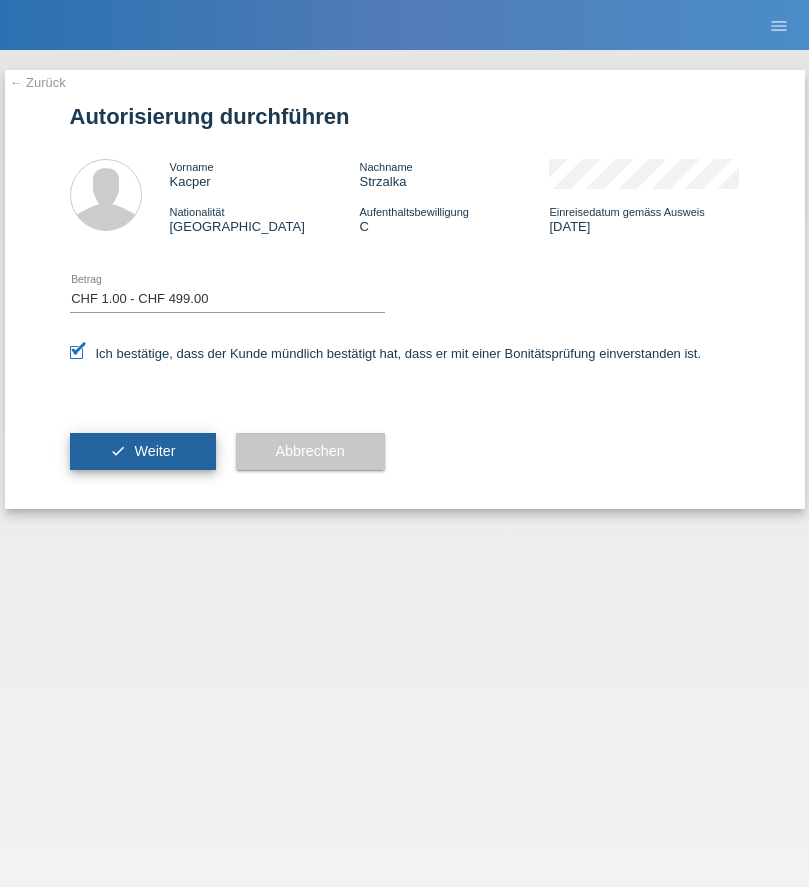 click on "Weiter" at bounding box center [154, 451] 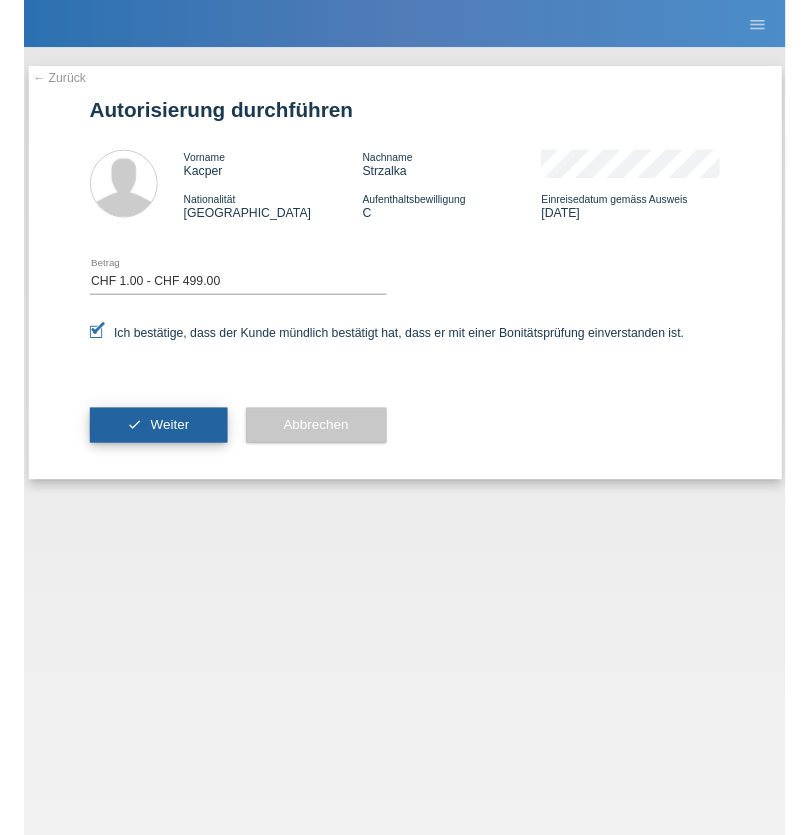 scroll, scrollTop: 0, scrollLeft: 0, axis: both 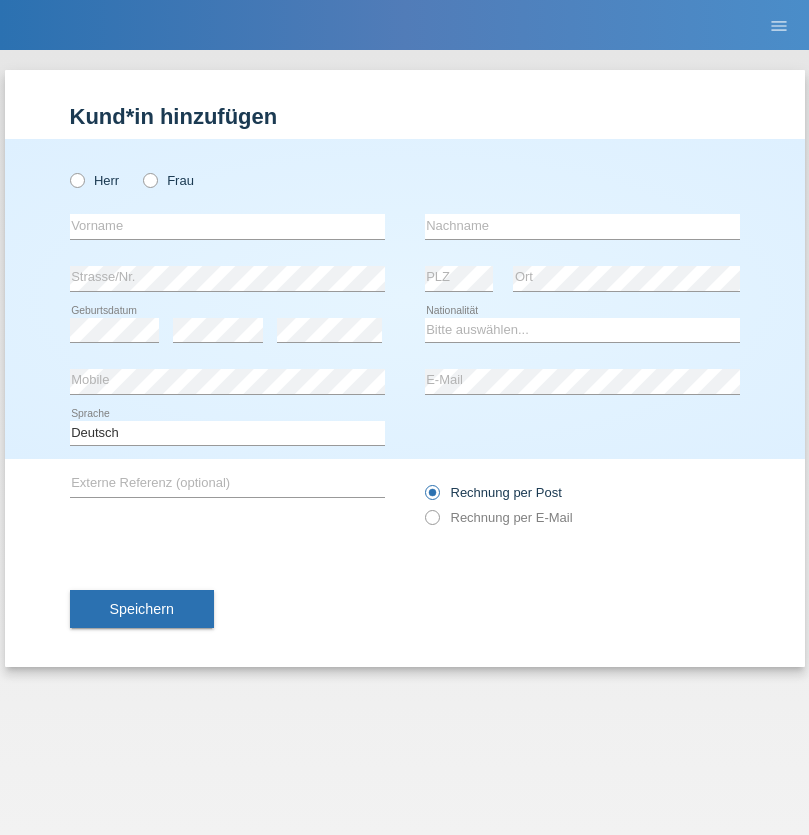 radio on "true" 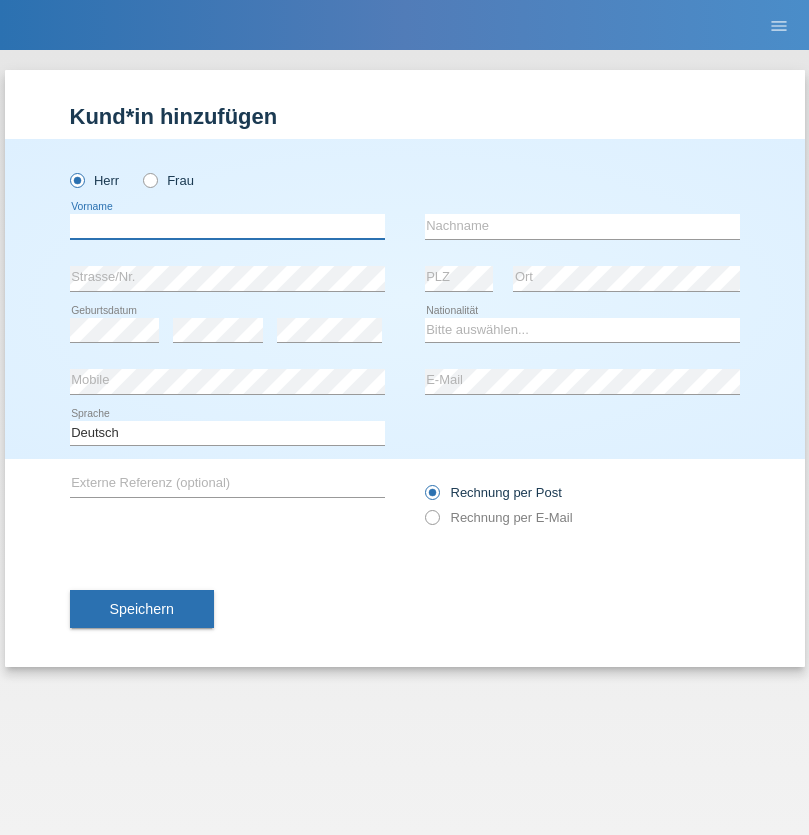 click at bounding box center (227, 226) 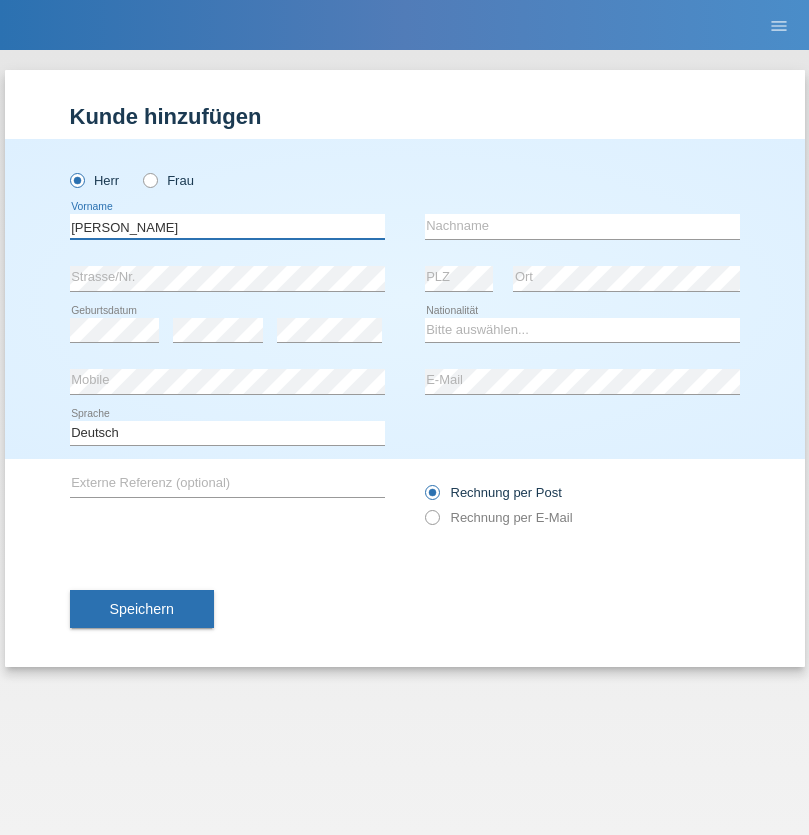 type on "[PERSON_NAME]" 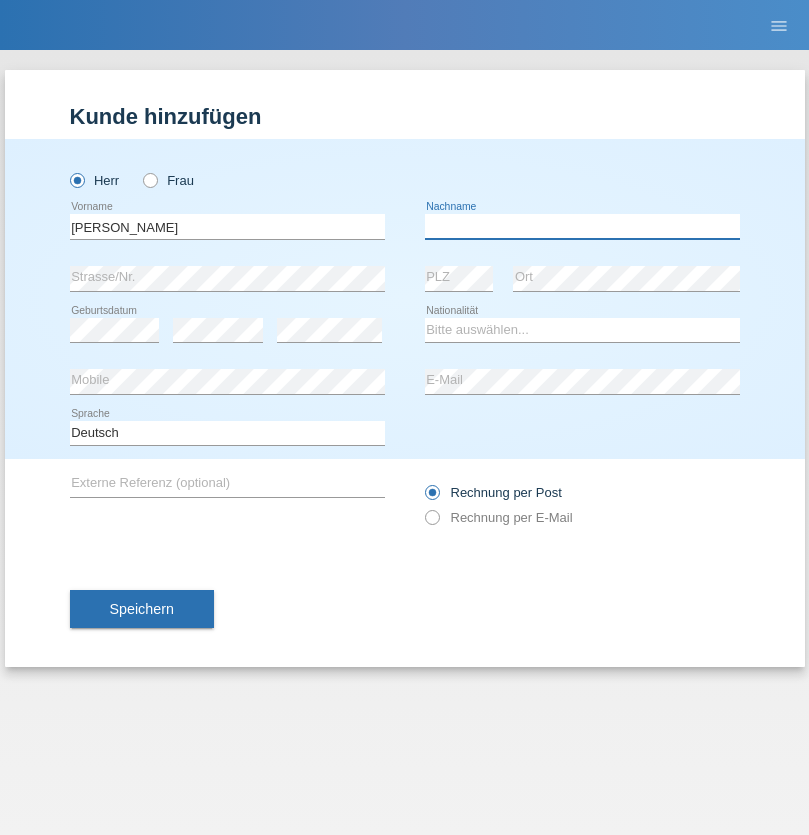click at bounding box center (582, 226) 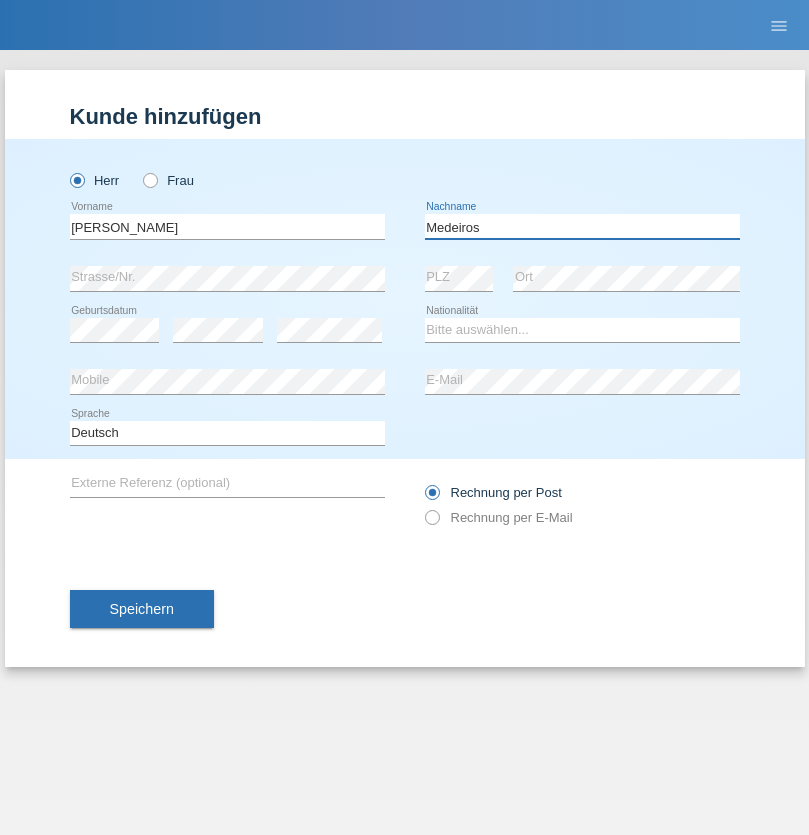 type on "Medeiros" 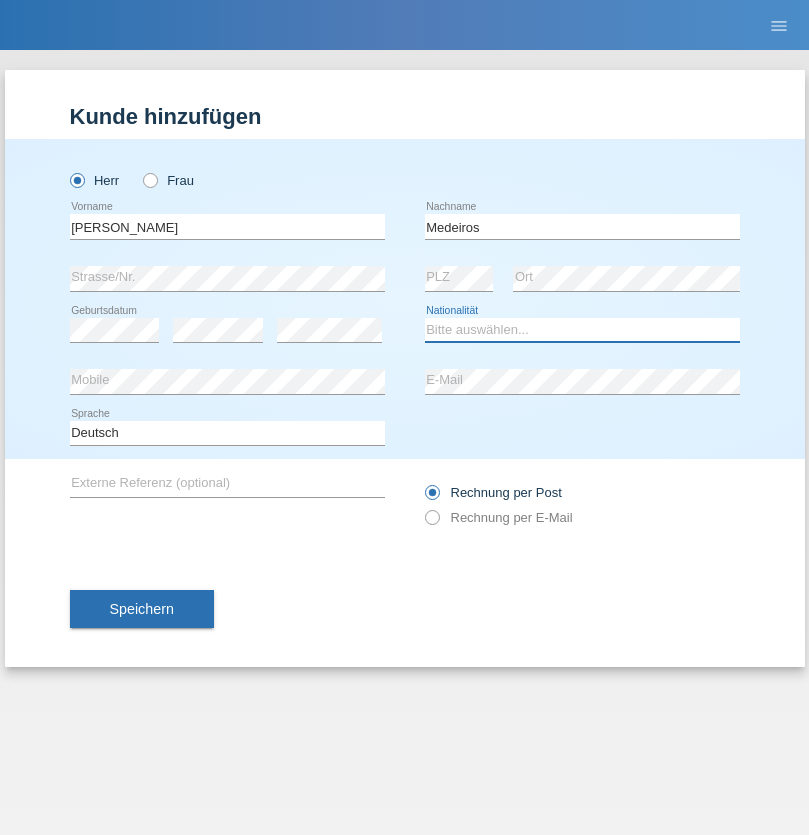 select on "PT" 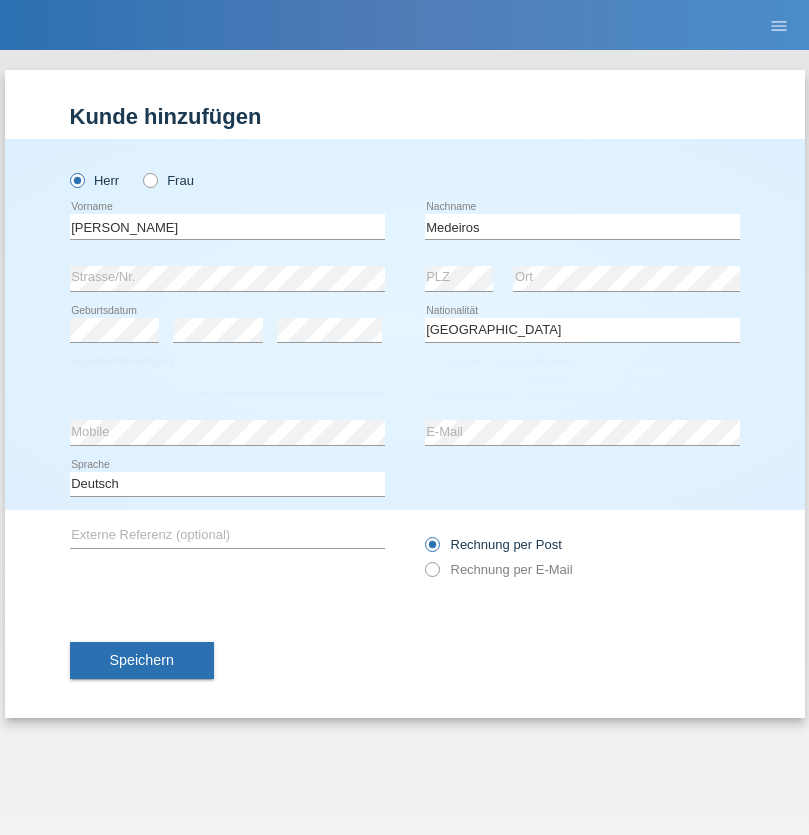 select on "C" 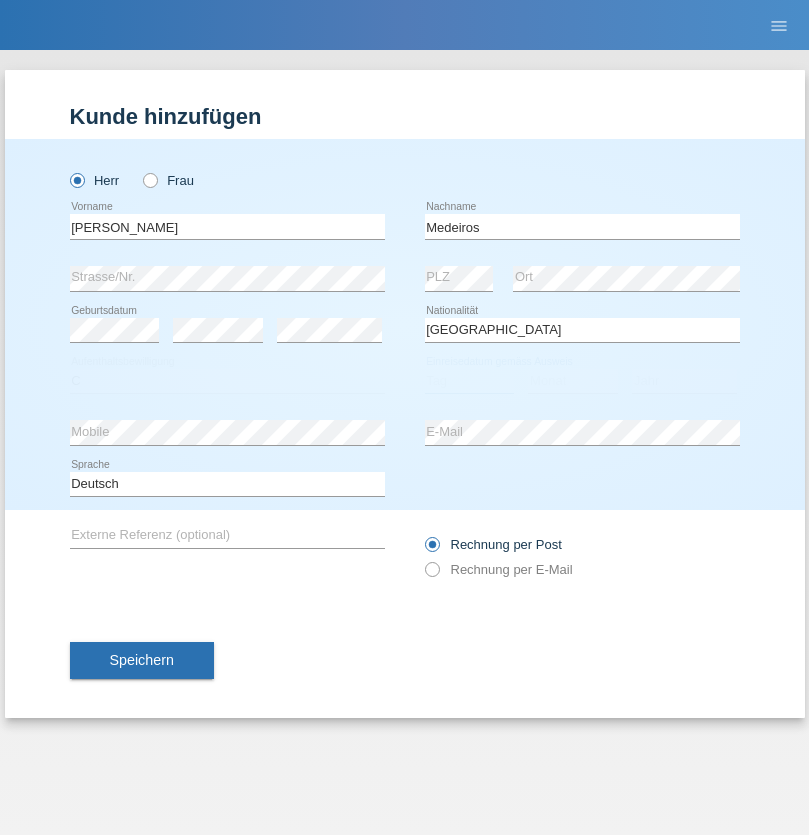 select on "29" 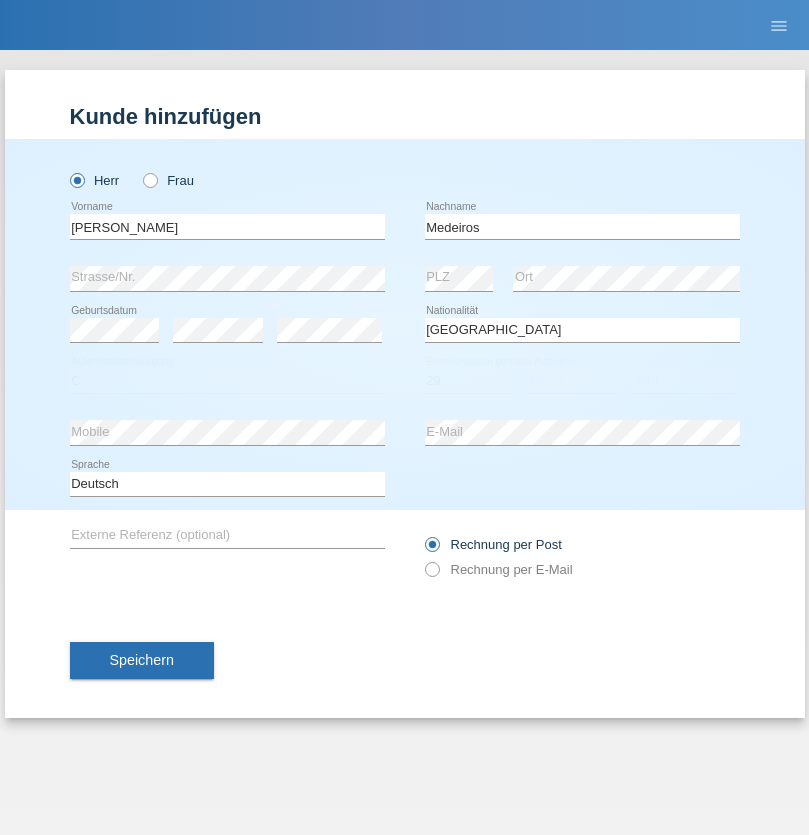 select on "04" 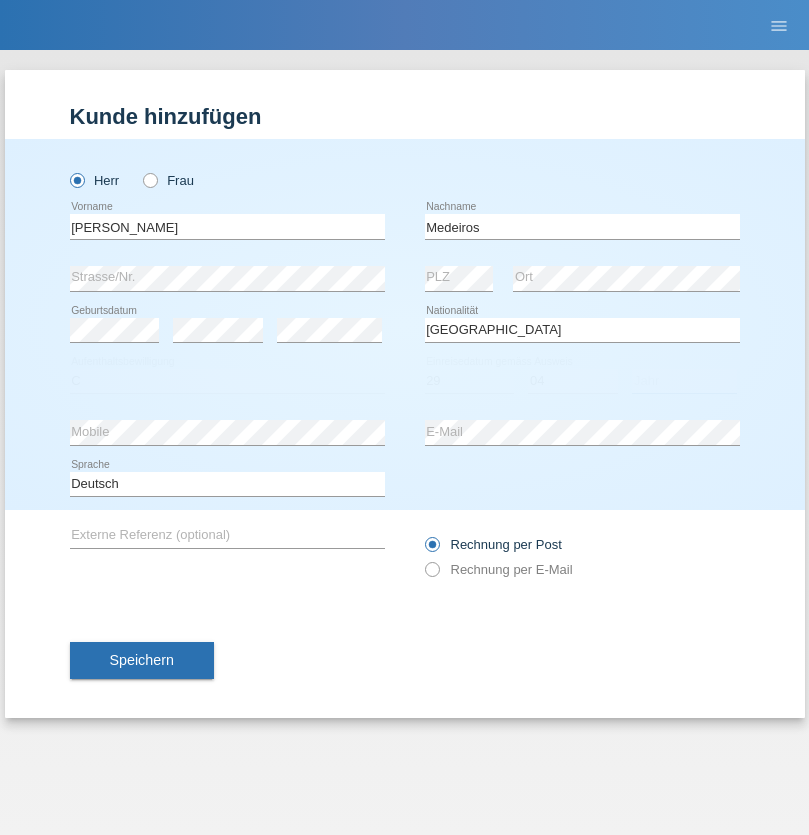 select on "2021" 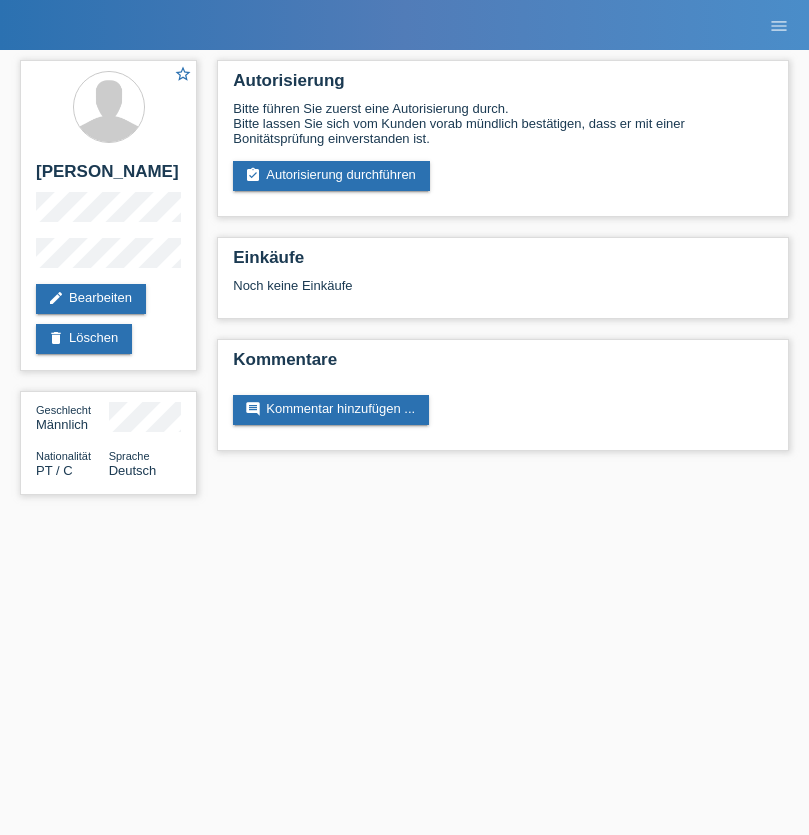 scroll, scrollTop: 0, scrollLeft: 0, axis: both 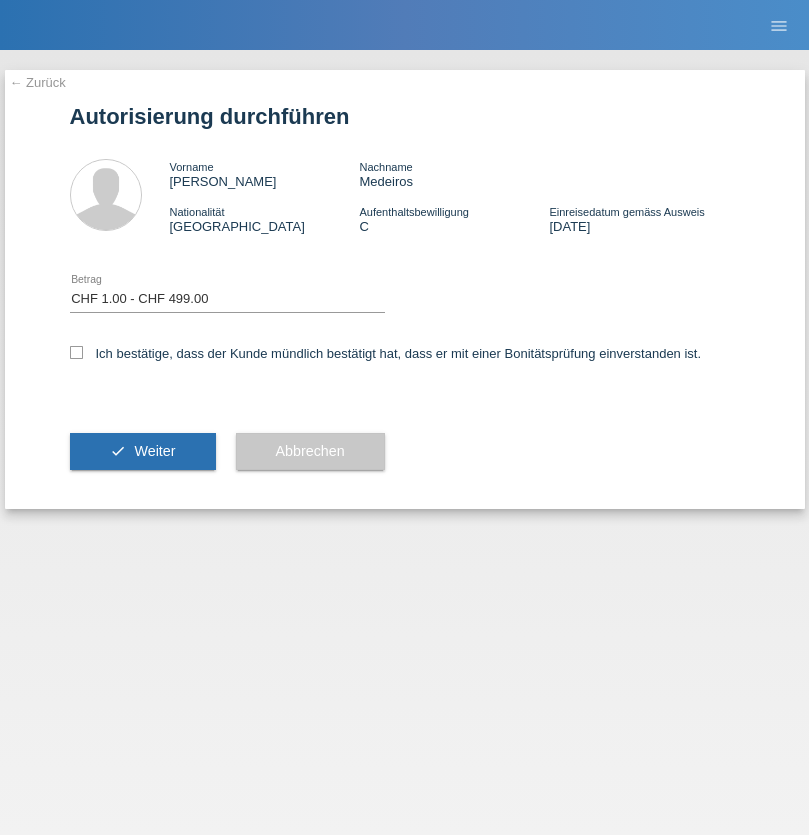 select on "1" 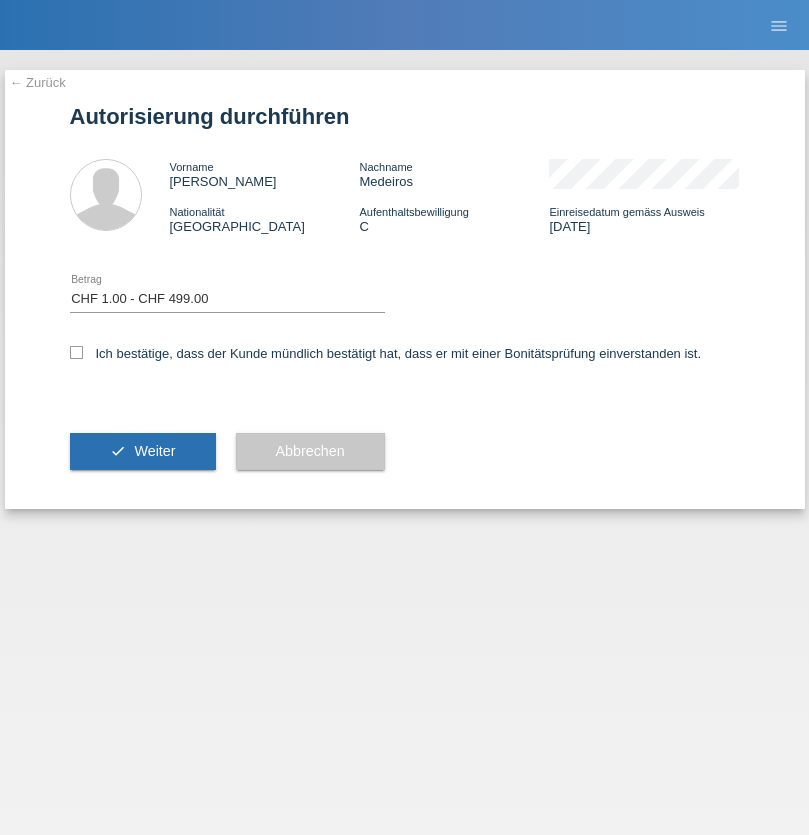 checkbox on "true" 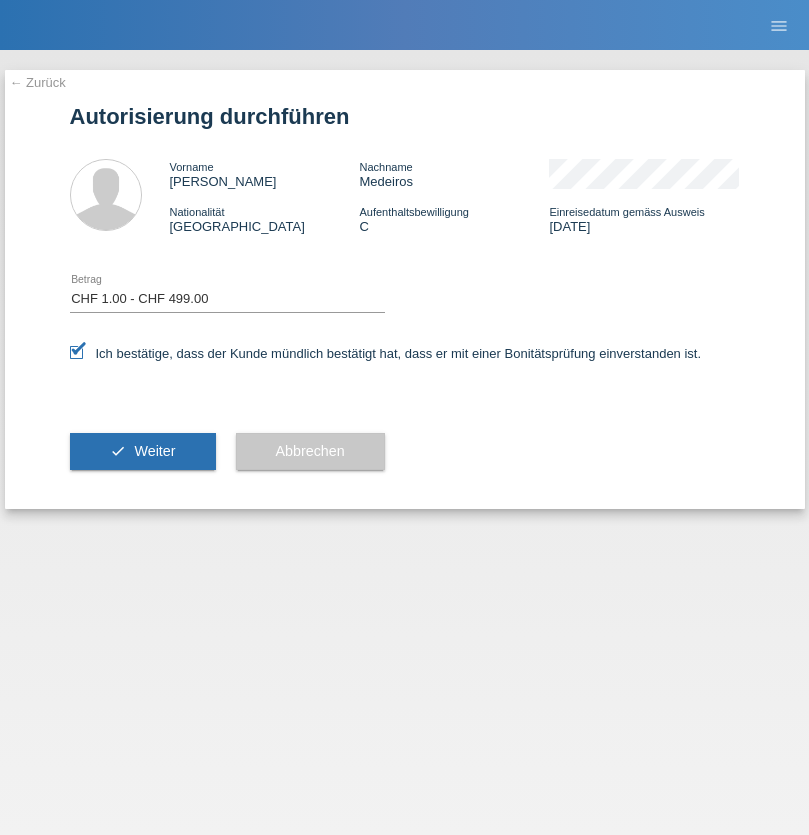 scroll, scrollTop: 0, scrollLeft: 0, axis: both 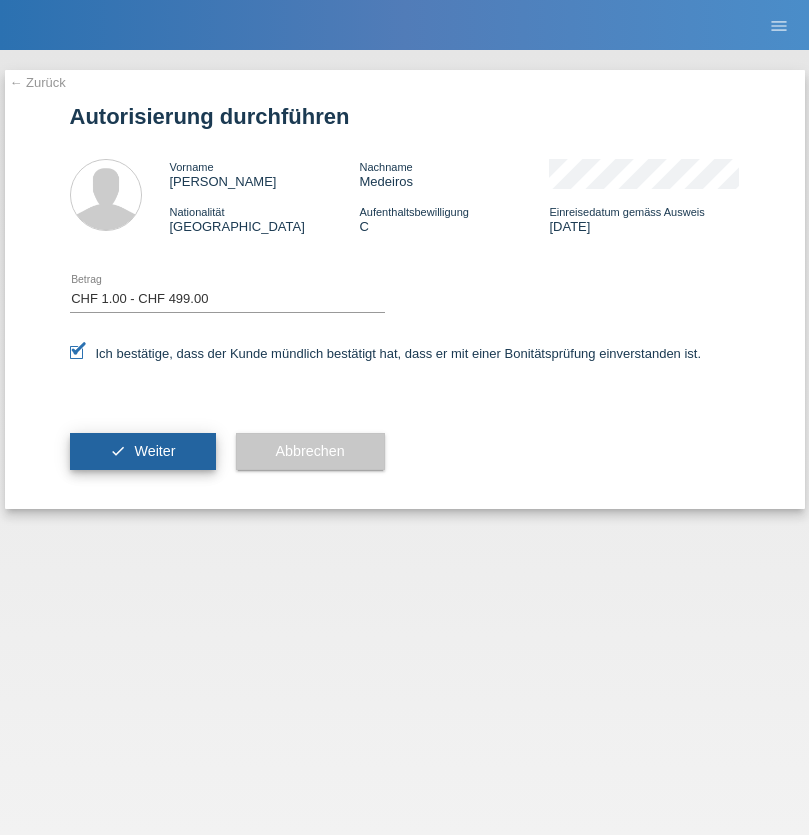 click on "Weiter" at bounding box center (154, 451) 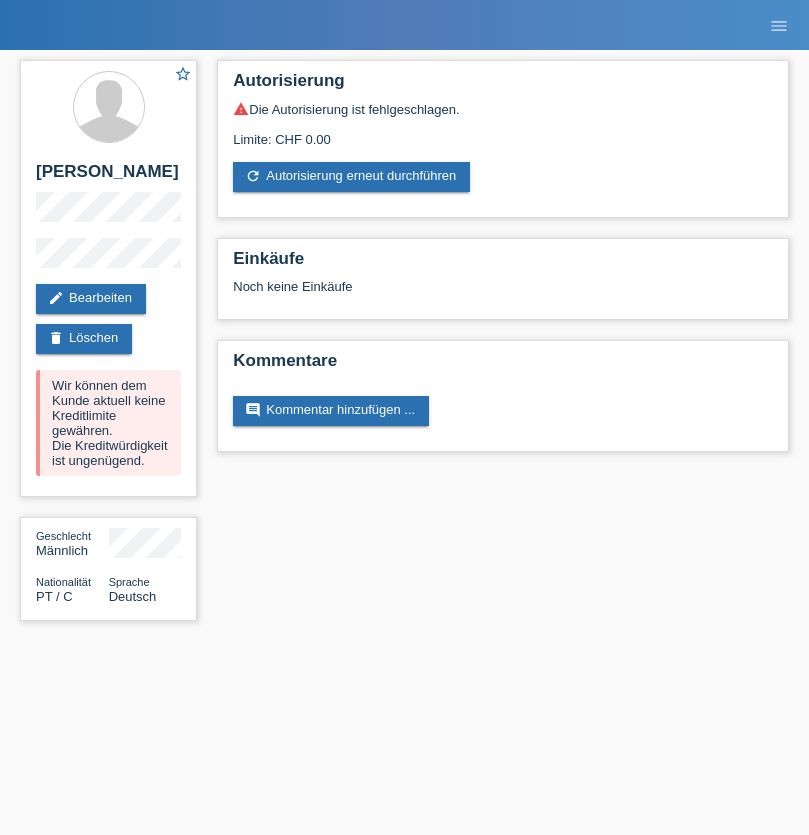 scroll, scrollTop: 0, scrollLeft: 0, axis: both 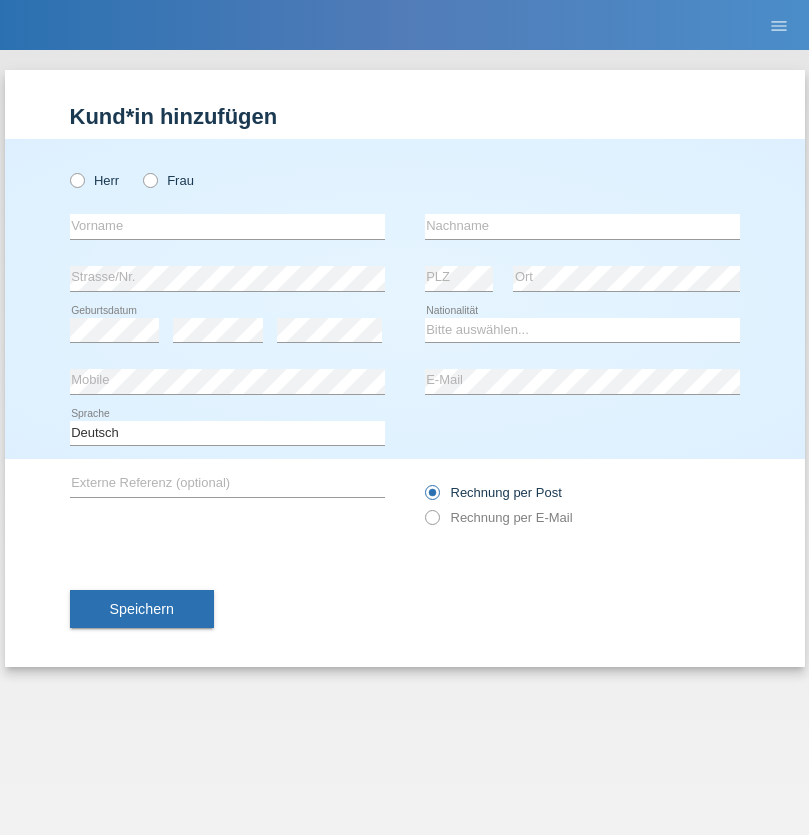 radio on "true" 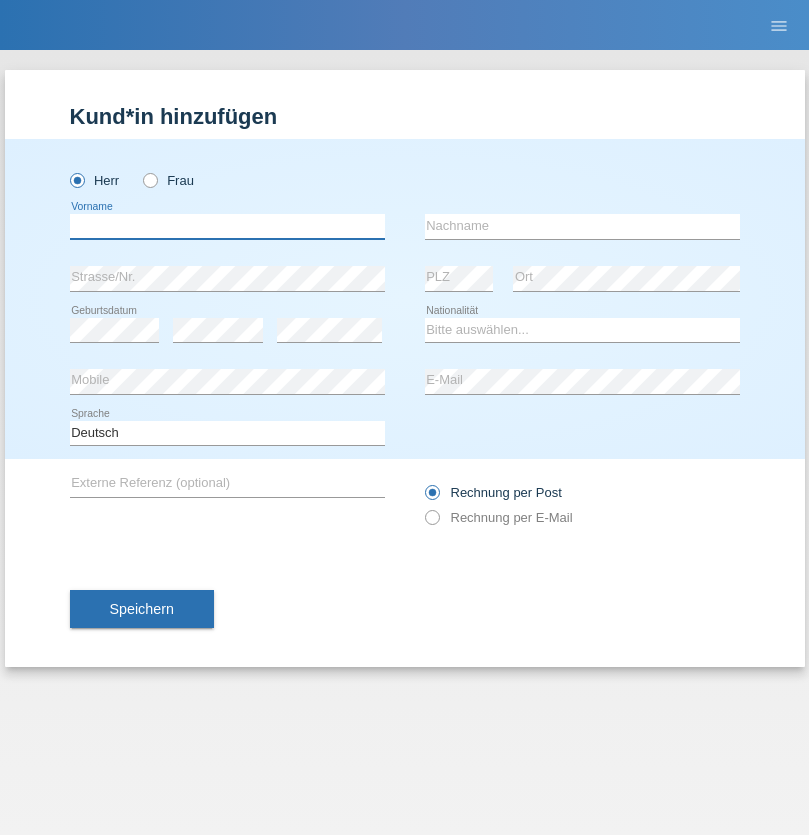 click at bounding box center (227, 226) 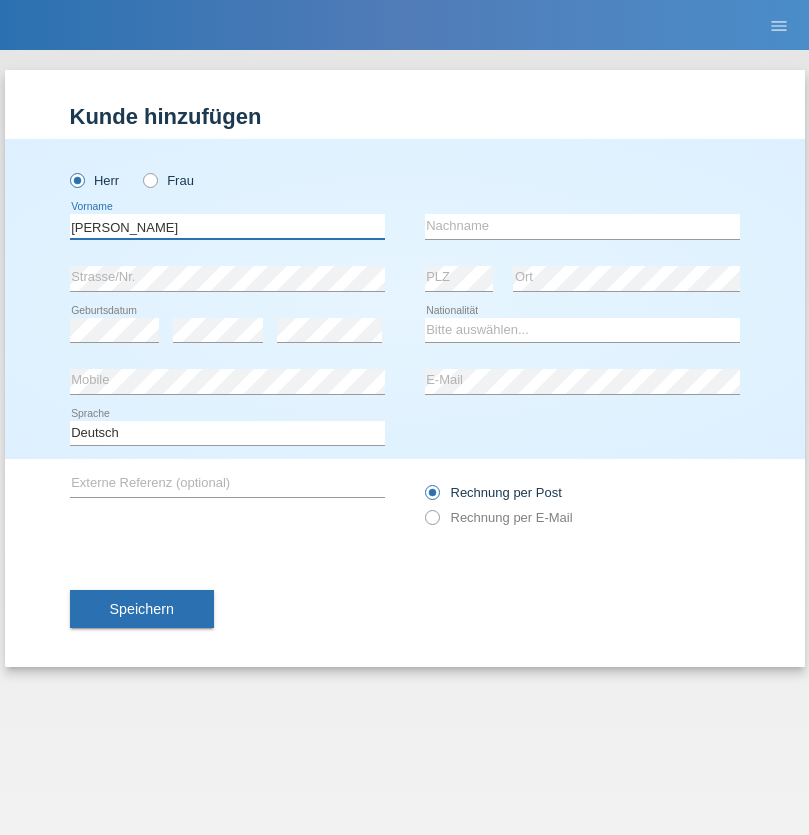 type on "Luis Arnaldo" 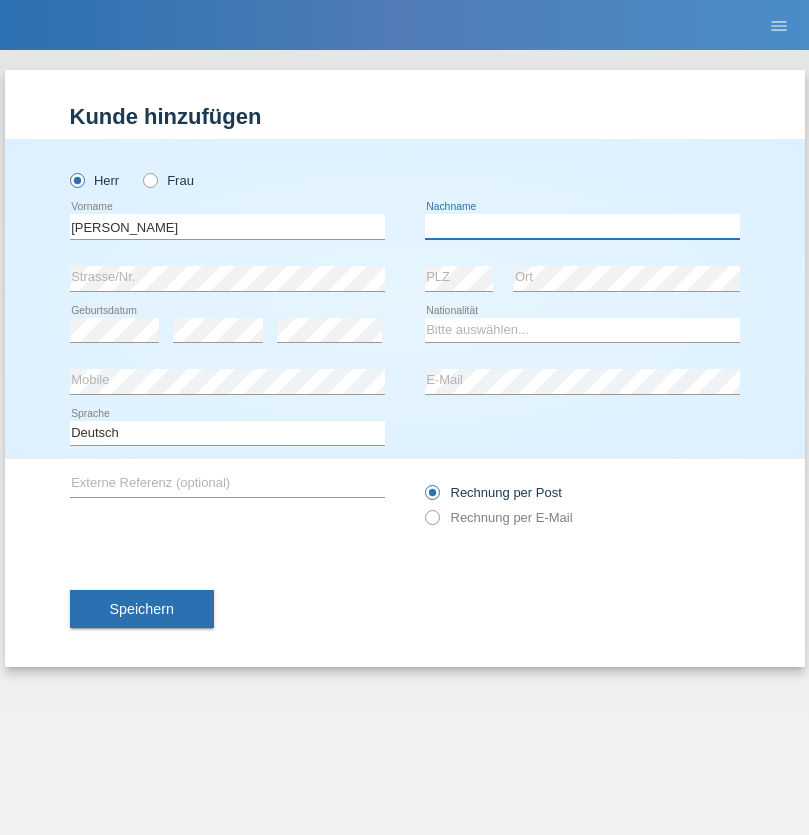 click at bounding box center [582, 226] 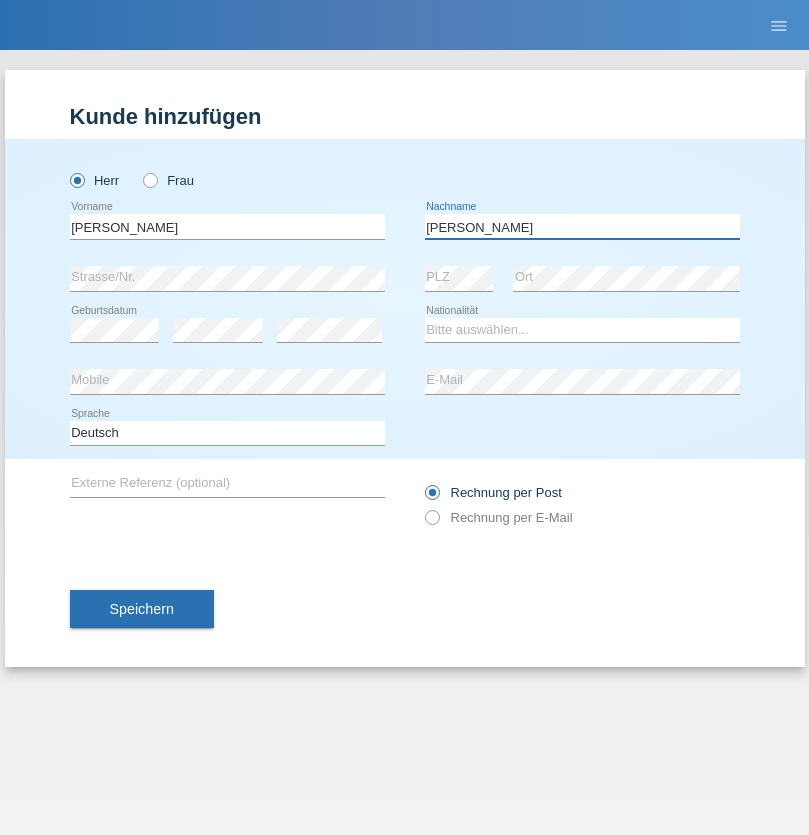 type on "Acevedo Salazar" 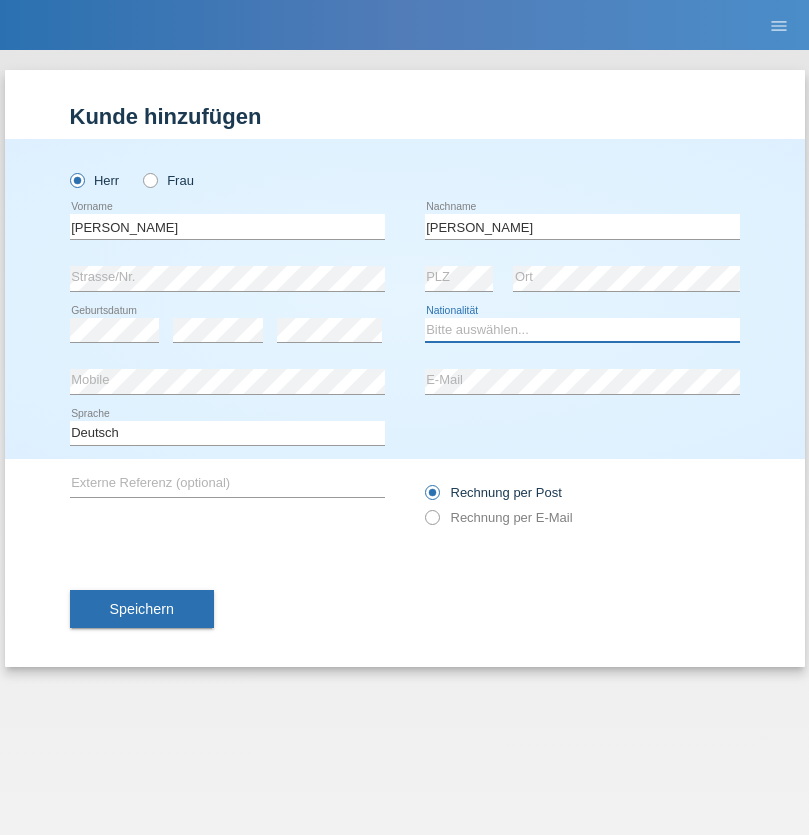select on "NP" 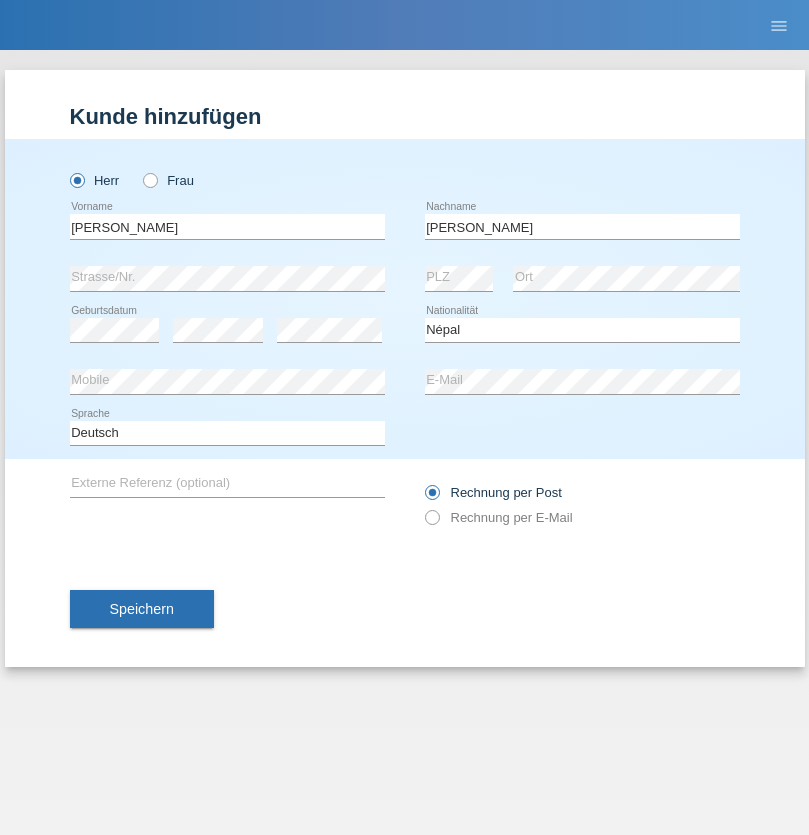select on "C" 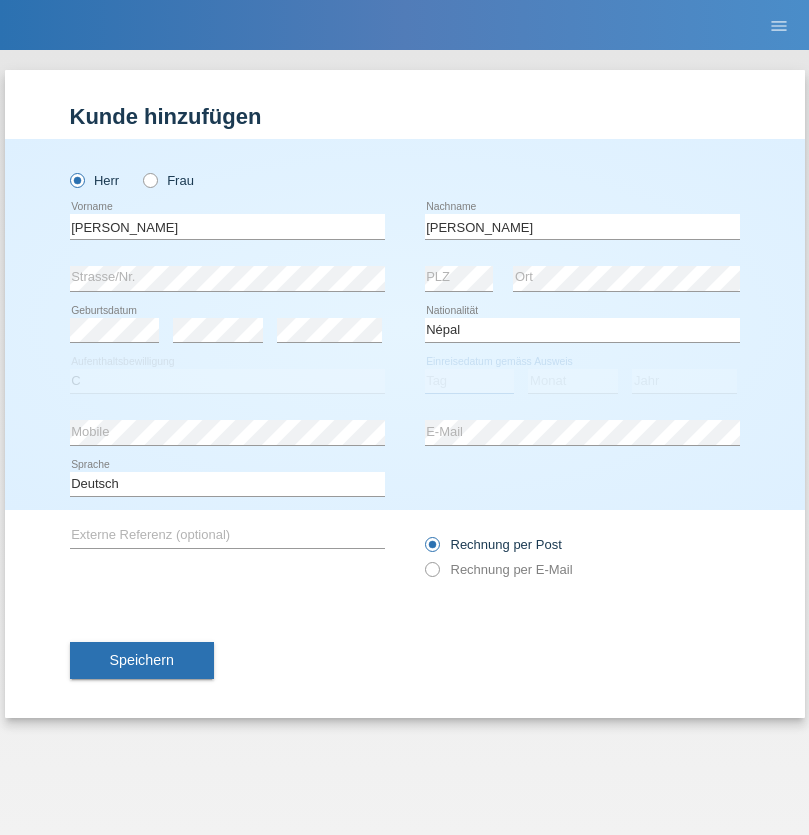 select on "23" 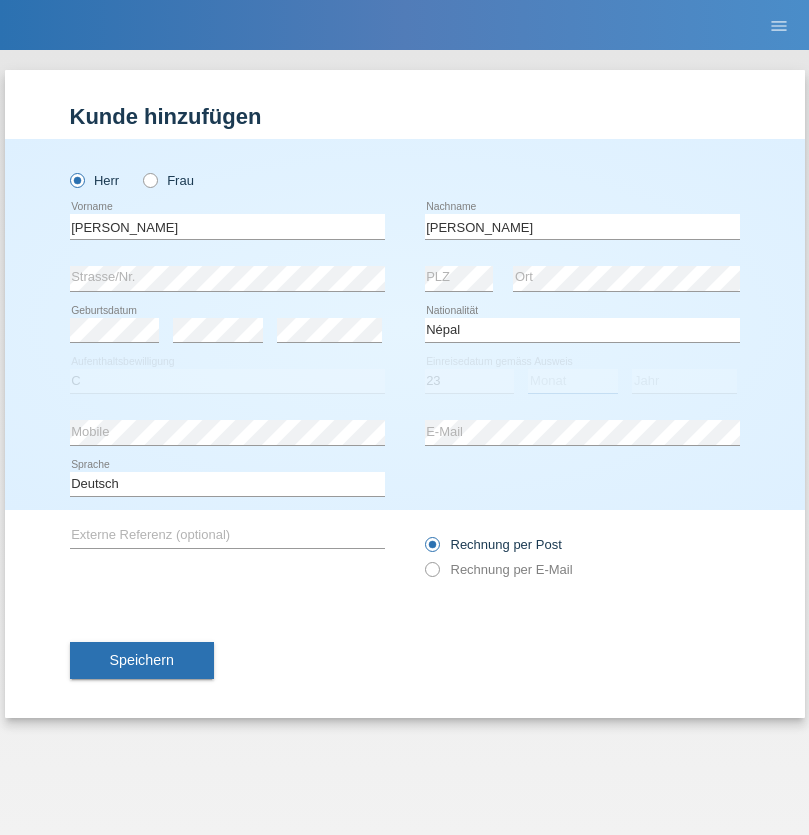 select on "05" 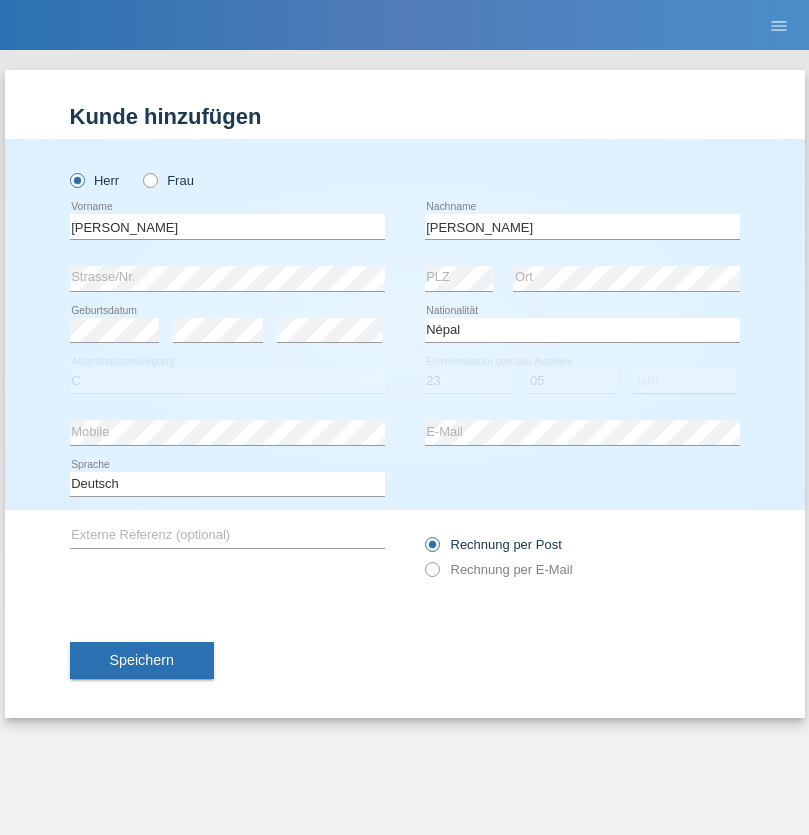 select on "2011" 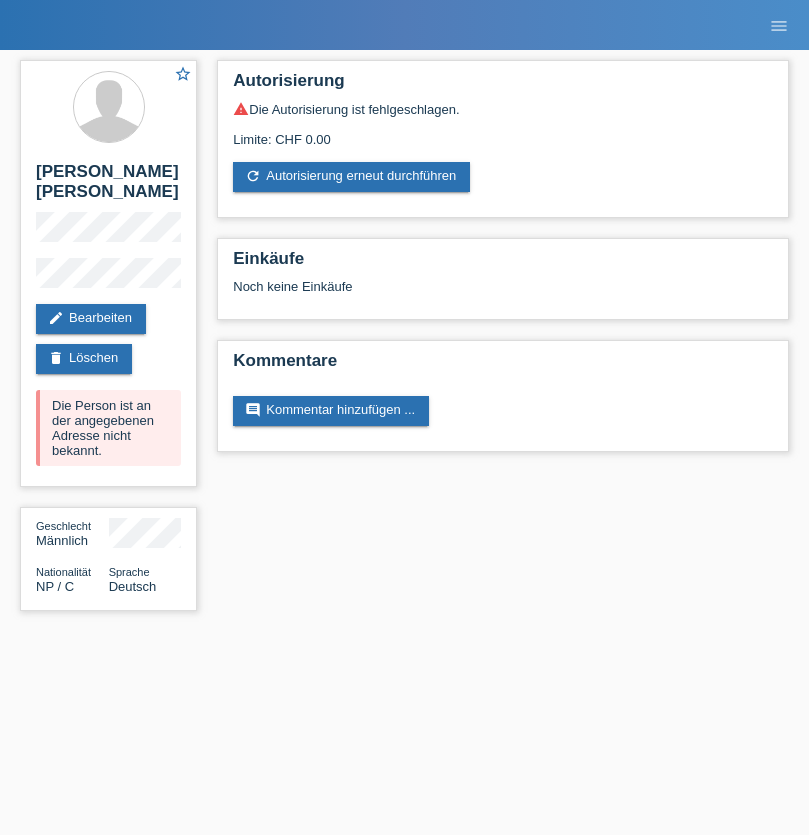 scroll, scrollTop: 0, scrollLeft: 0, axis: both 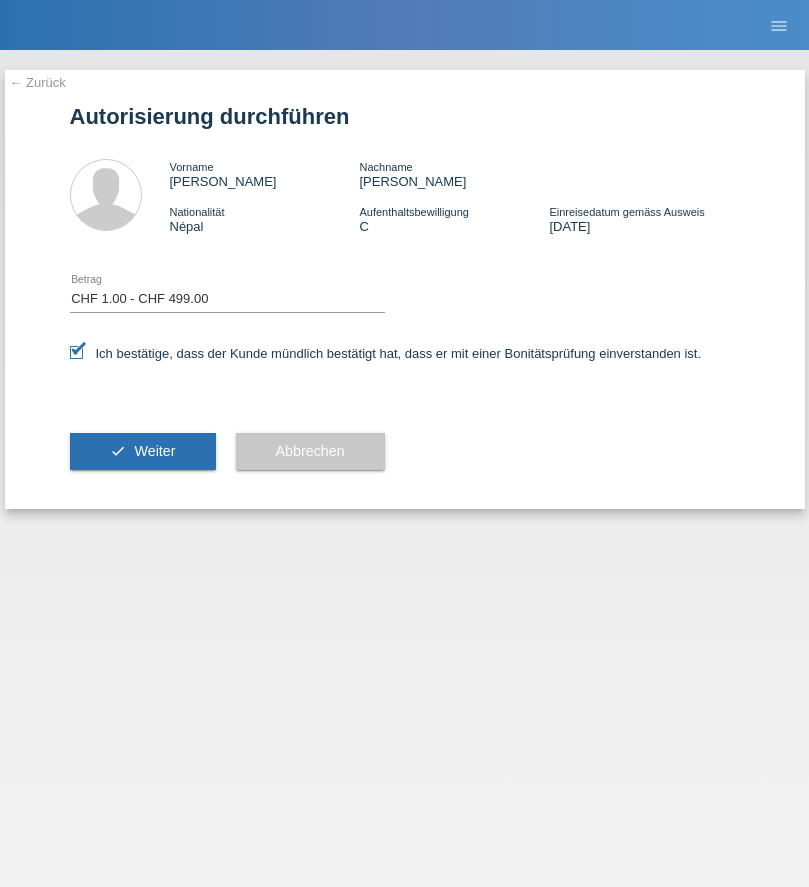 select on "1" 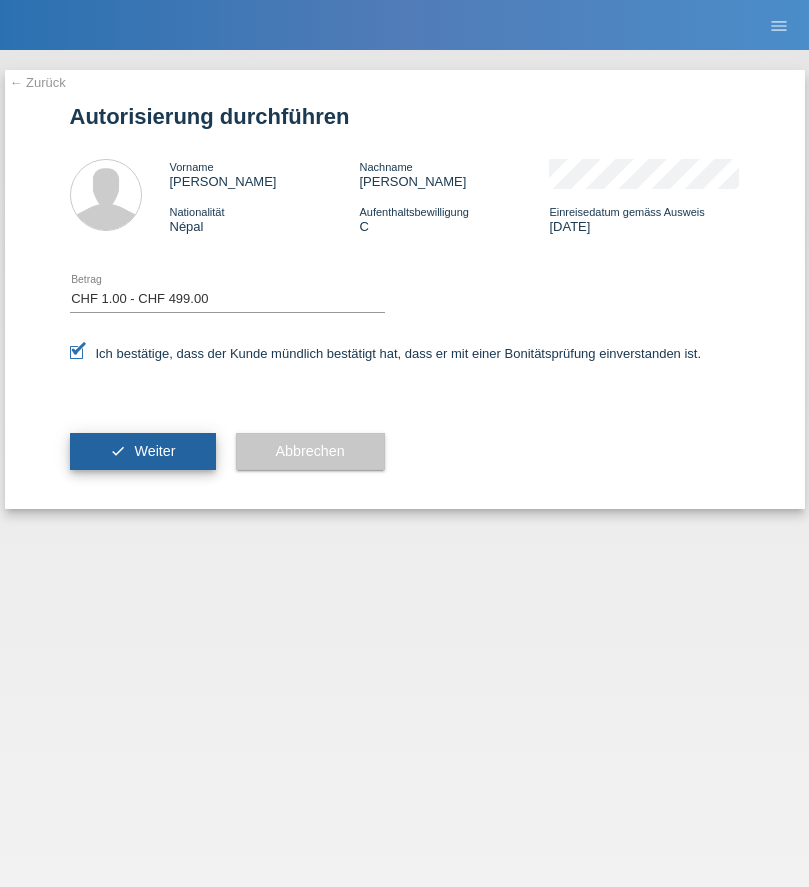click on "Weiter" at bounding box center [154, 451] 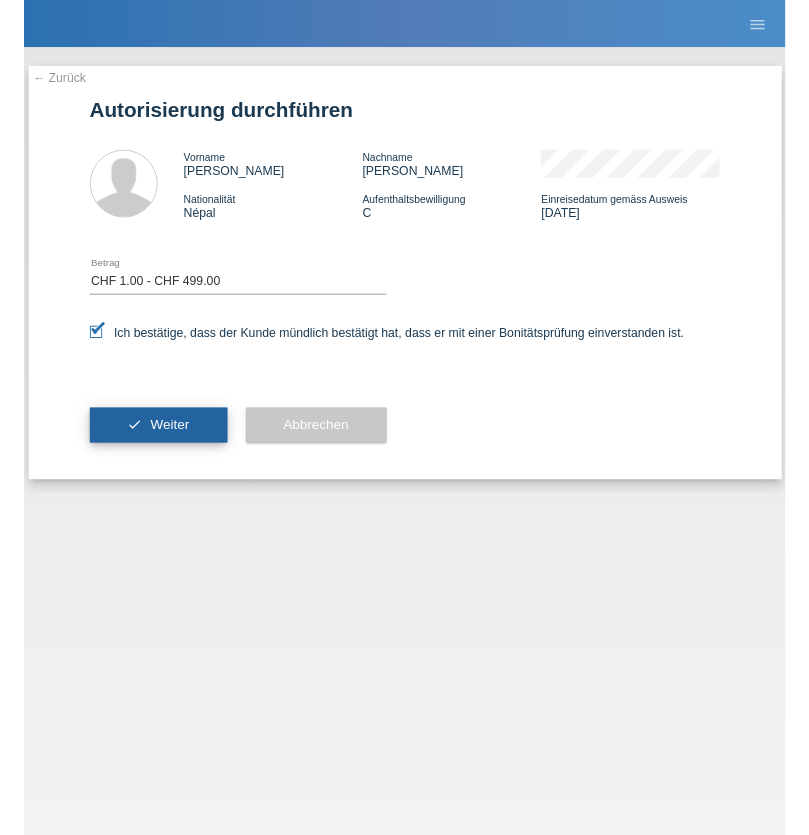 scroll, scrollTop: 0, scrollLeft: 0, axis: both 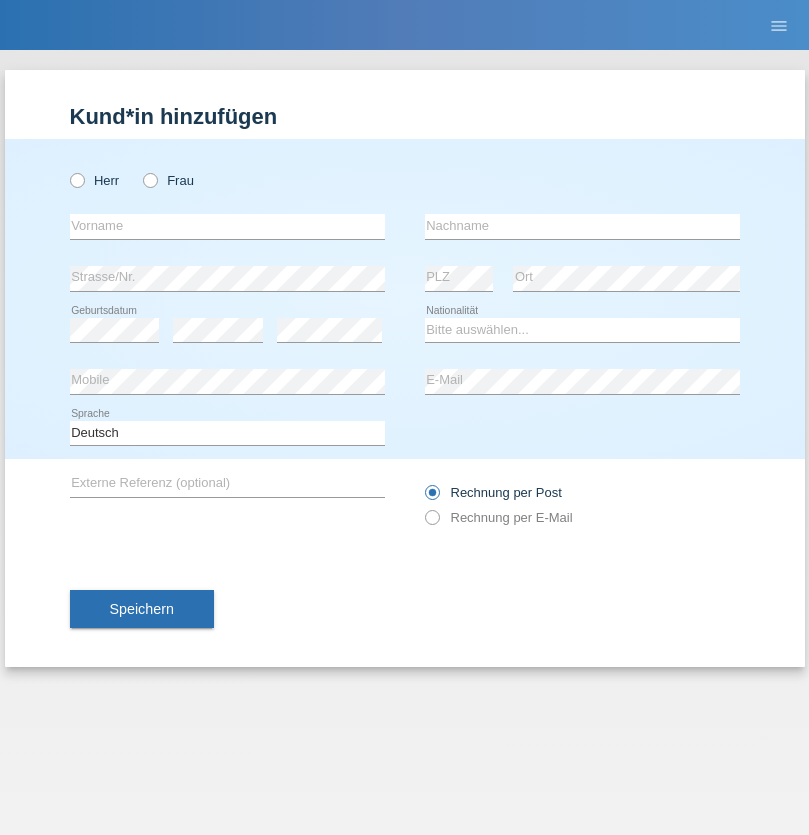 radio on "true" 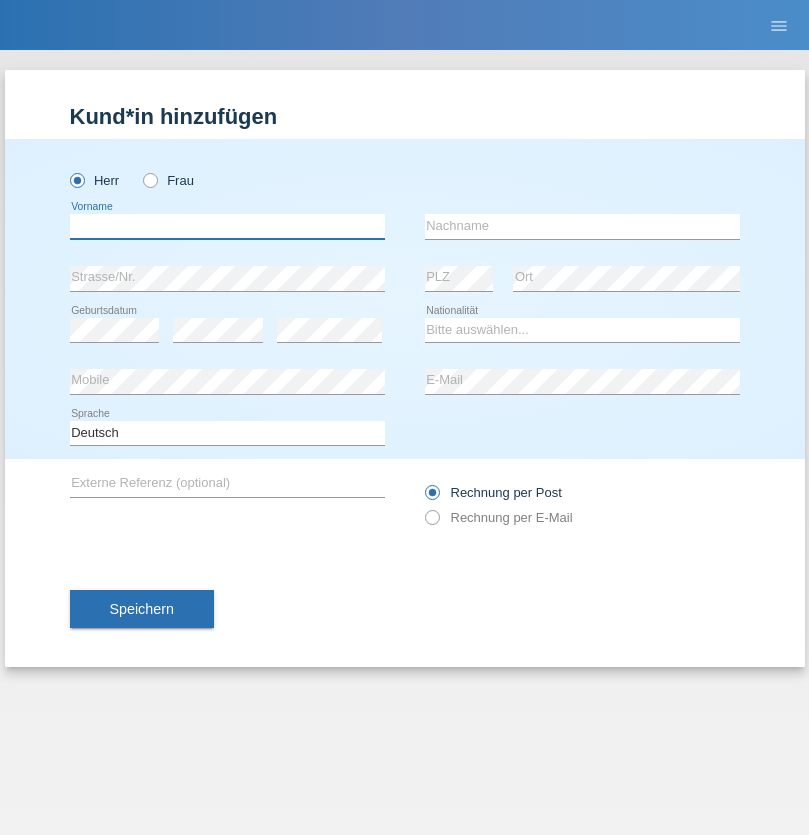 click at bounding box center [227, 226] 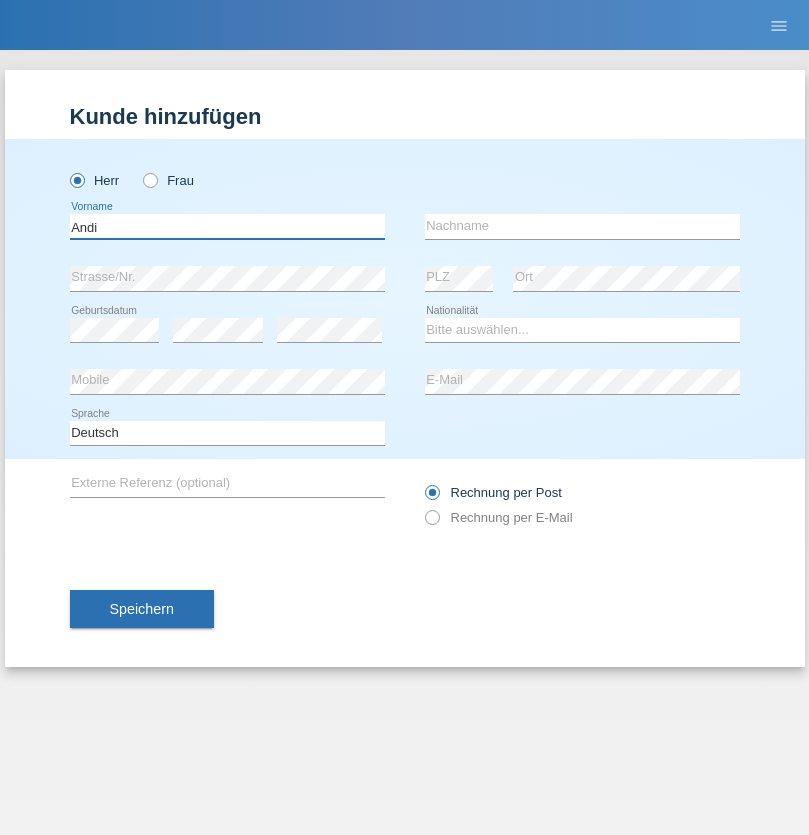 type on "Andi" 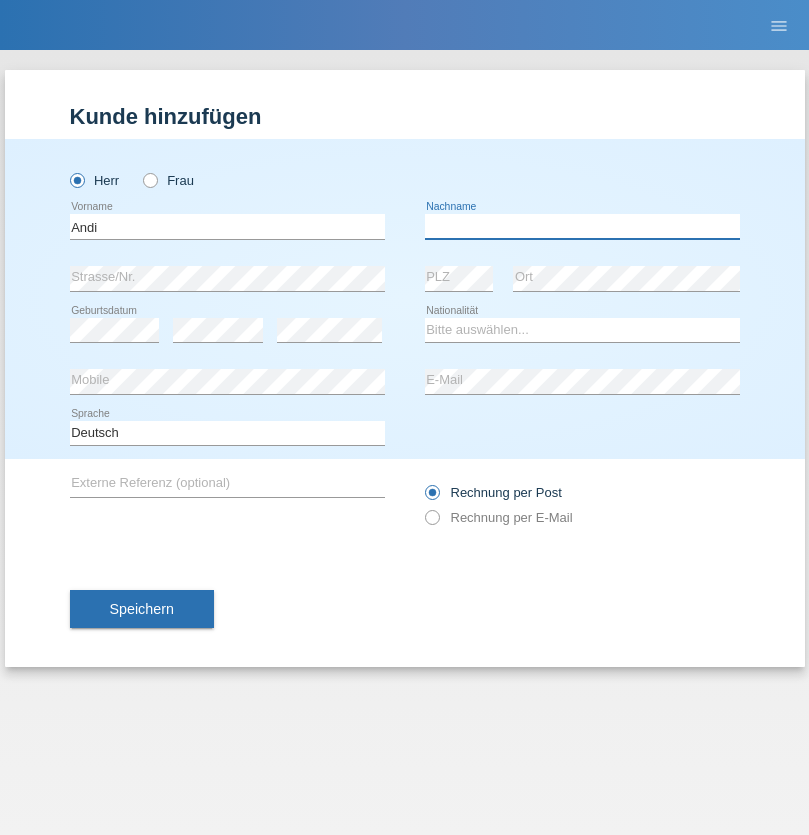 click at bounding box center [582, 226] 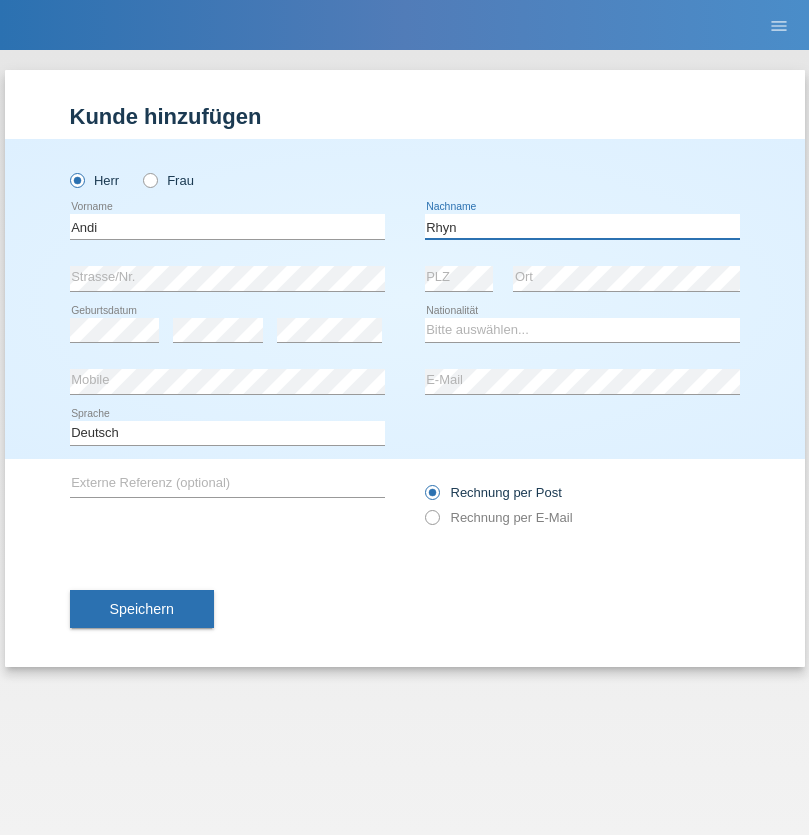 type on "Rhyn" 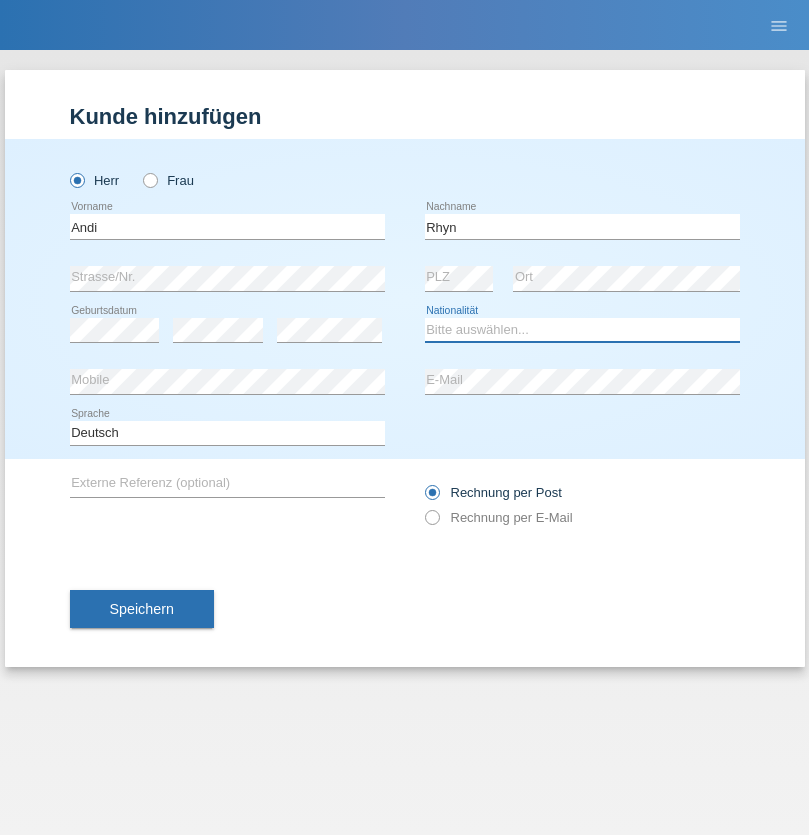 select on "CH" 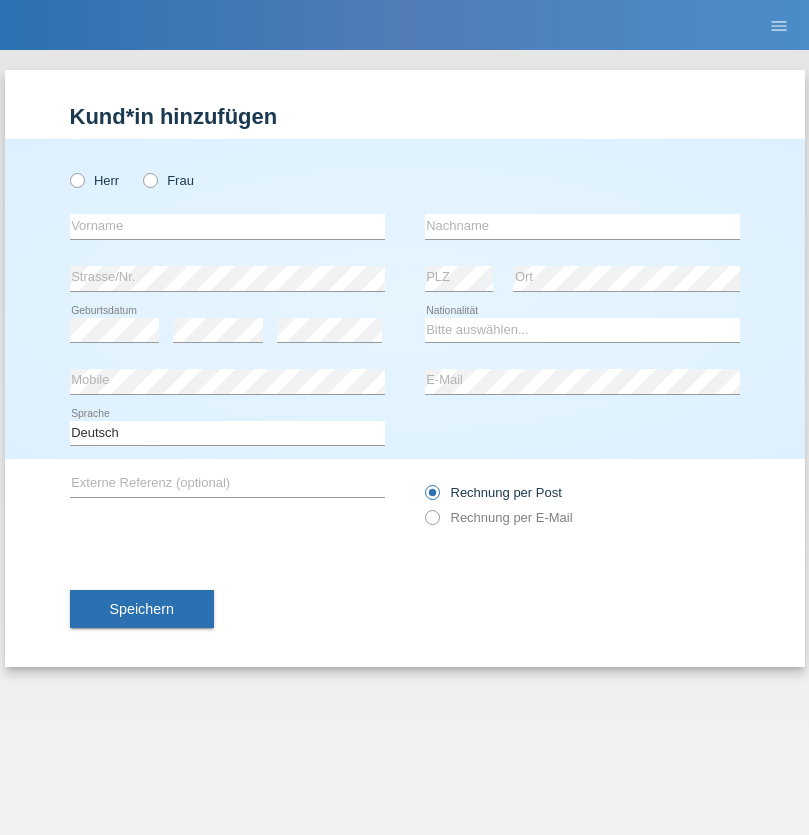 scroll, scrollTop: 0, scrollLeft: 0, axis: both 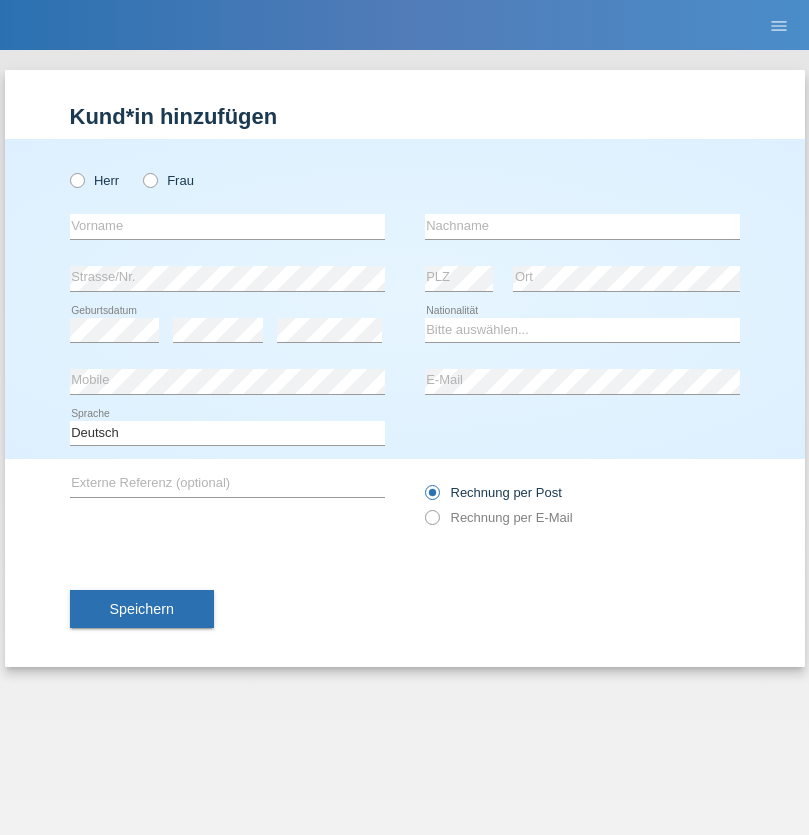 radio on "true" 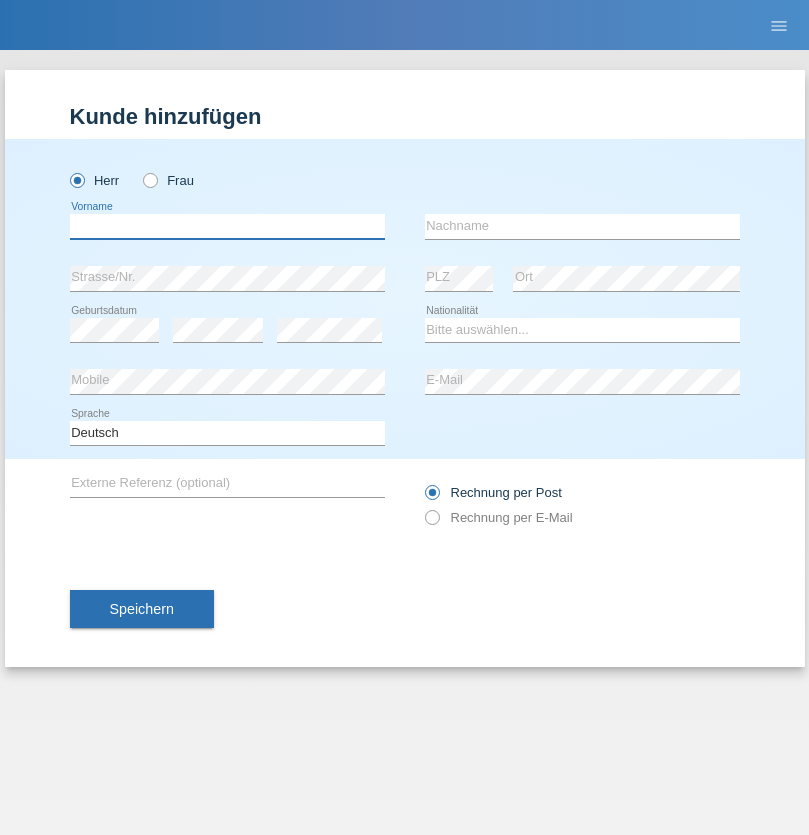 click at bounding box center (227, 226) 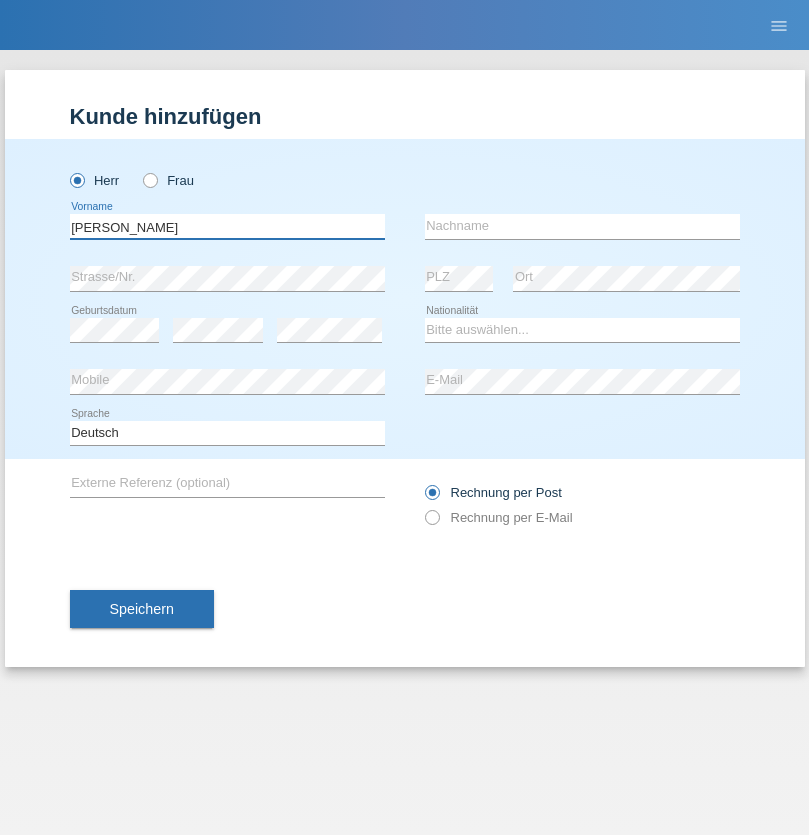 type on "[PERSON_NAME]" 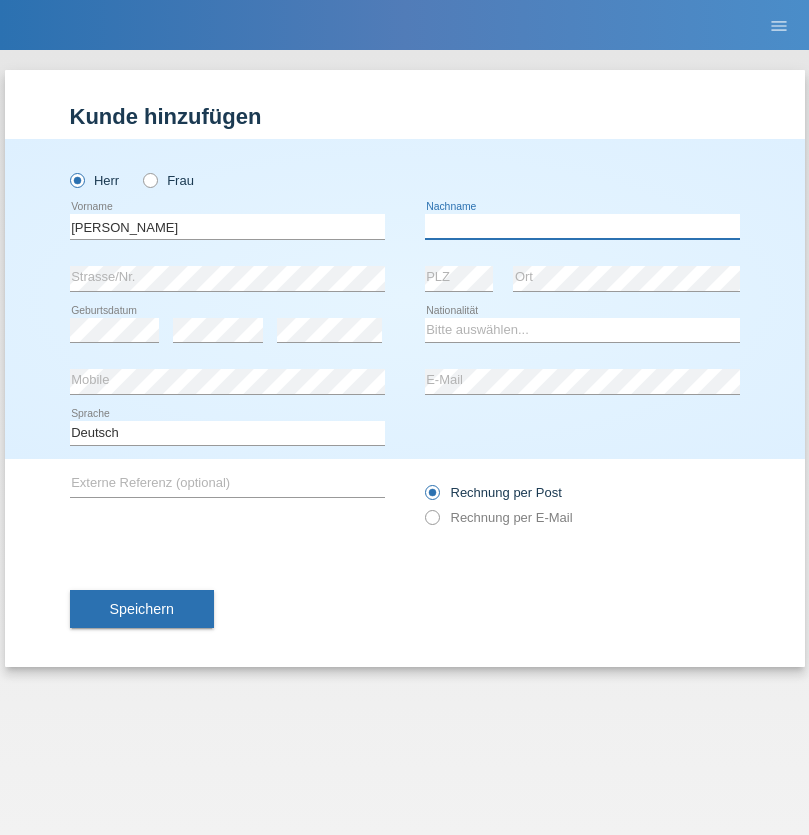 click at bounding box center [582, 226] 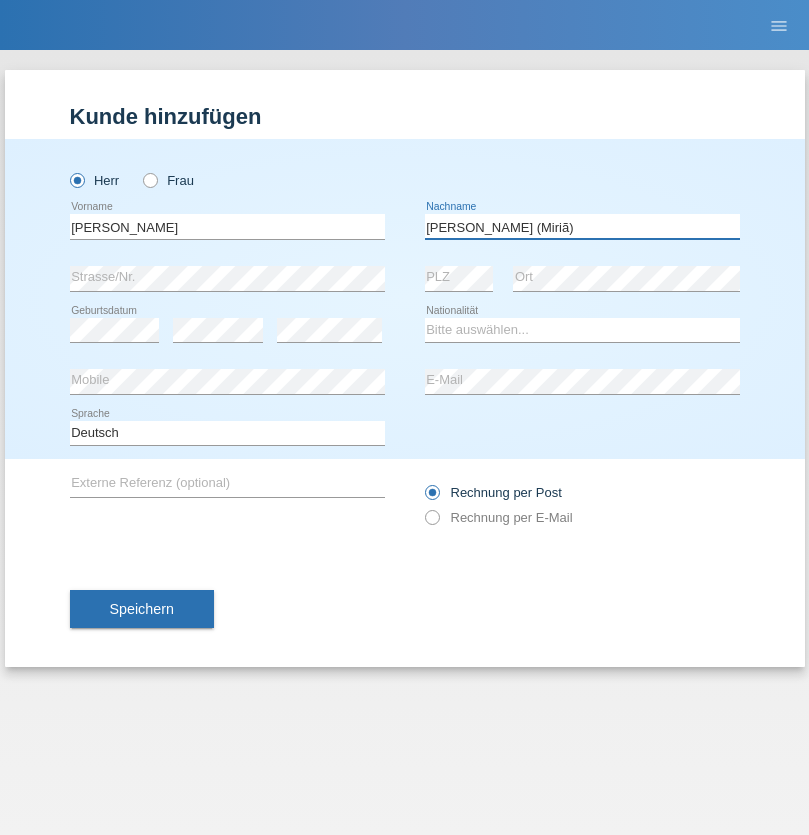 type on "[PERSON_NAME] (Miriã)" 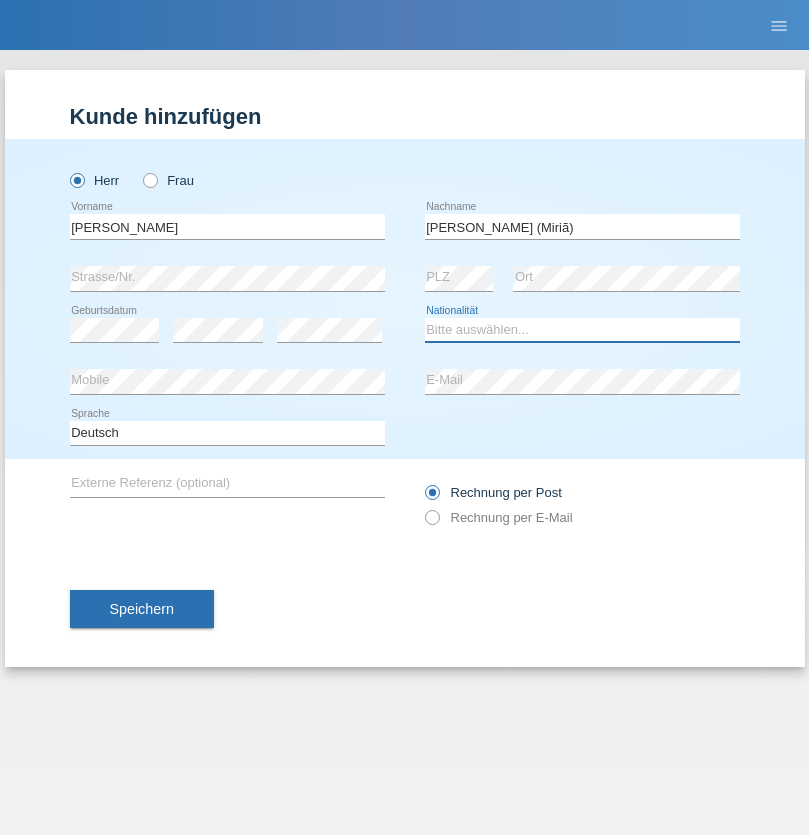 select on "BR" 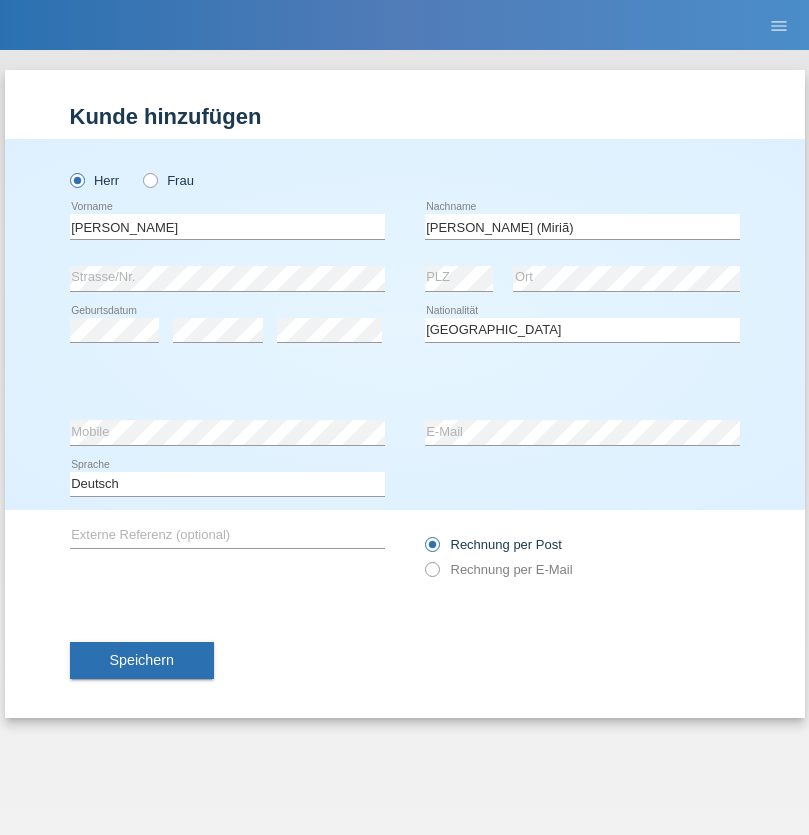 select on "C" 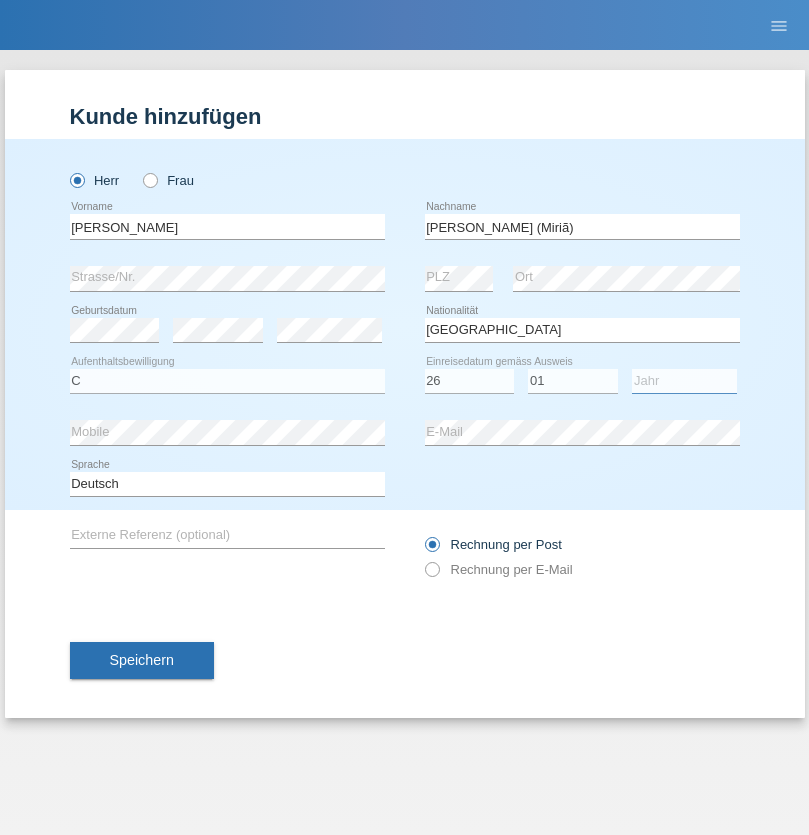 select on "2021" 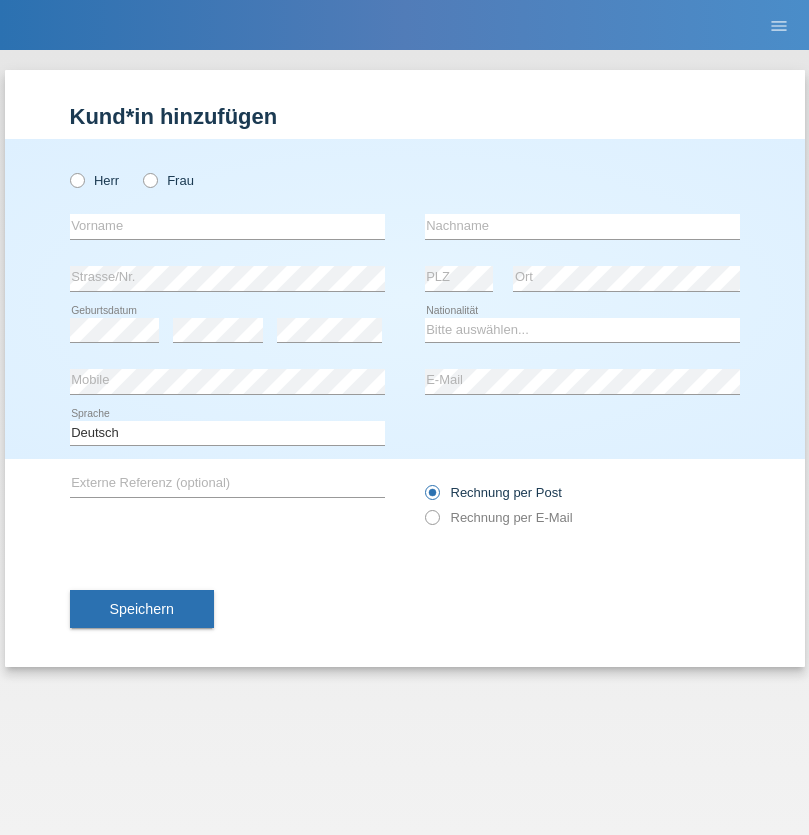 scroll, scrollTop: 0, scrollLeft: 0, axis: both 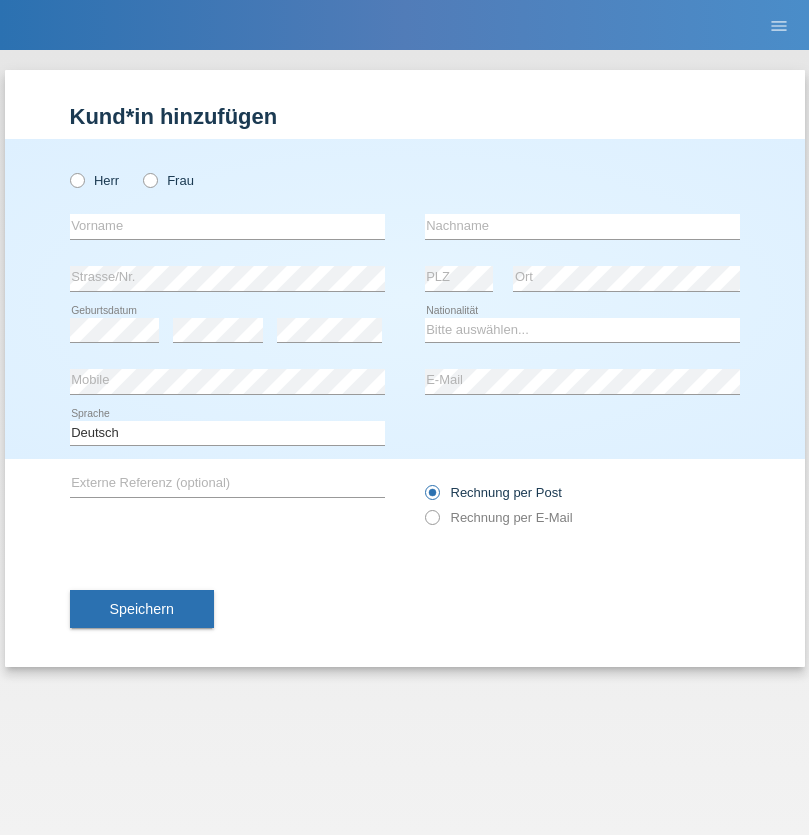 radio on "true" 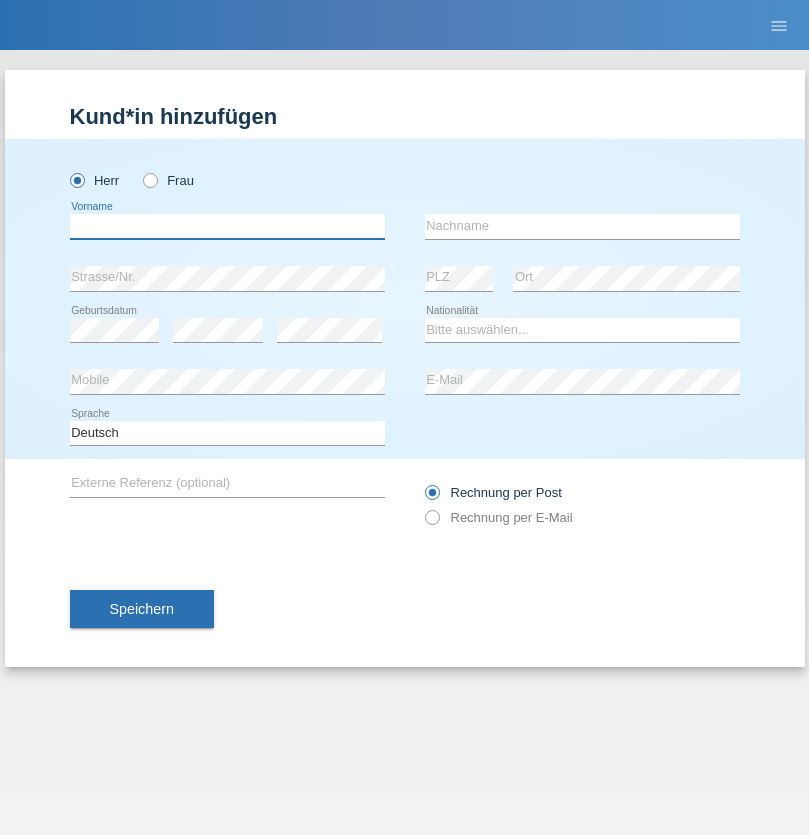 click at bounding box center (227, 226) 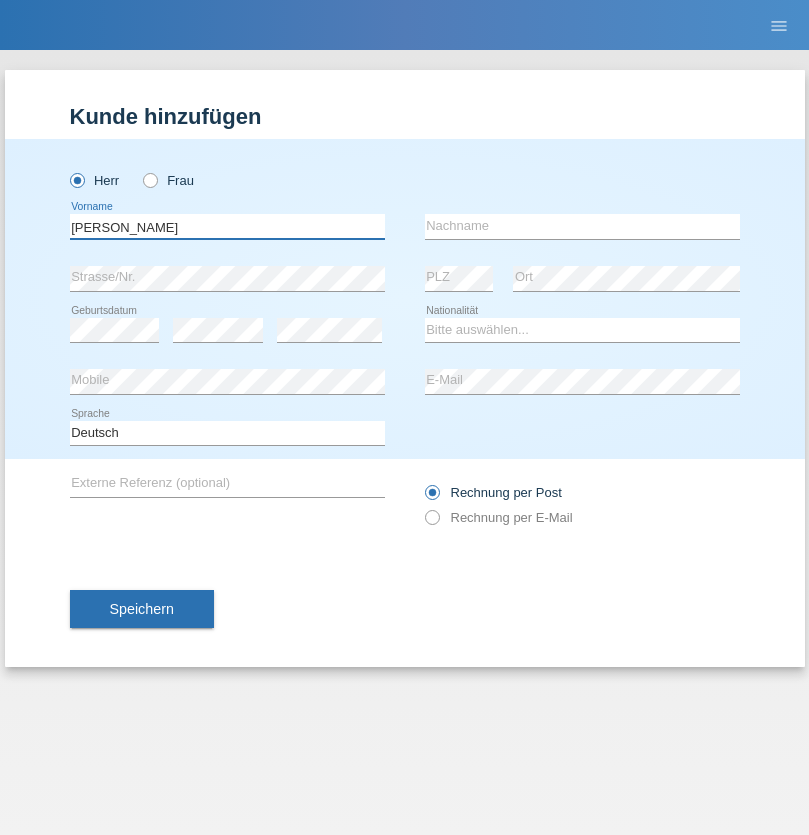 type on "[PERSON_NAME]" 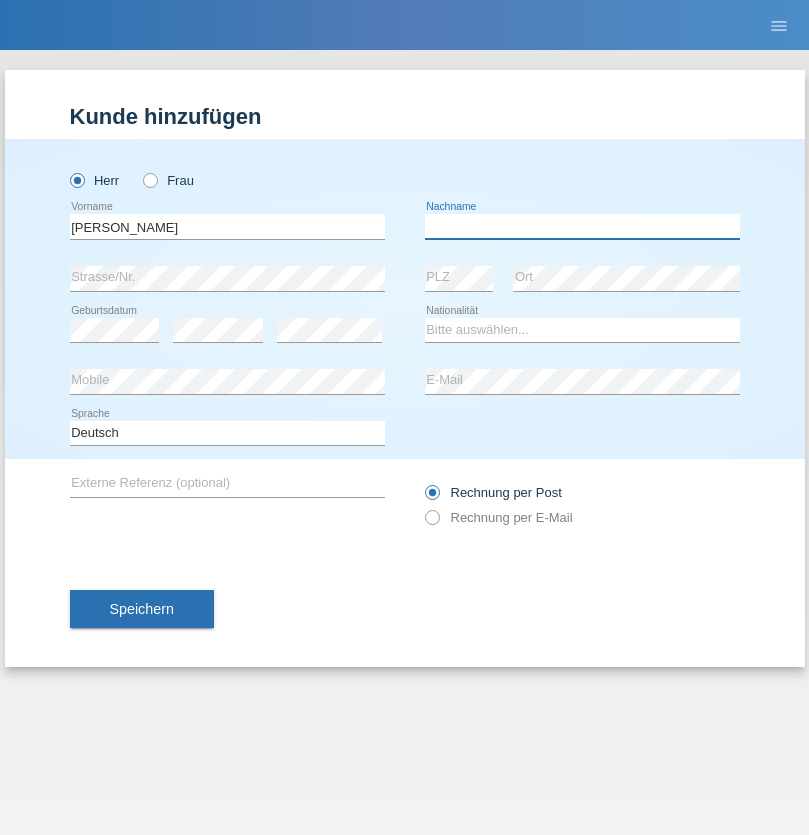 click at bounding box center [582, 226] 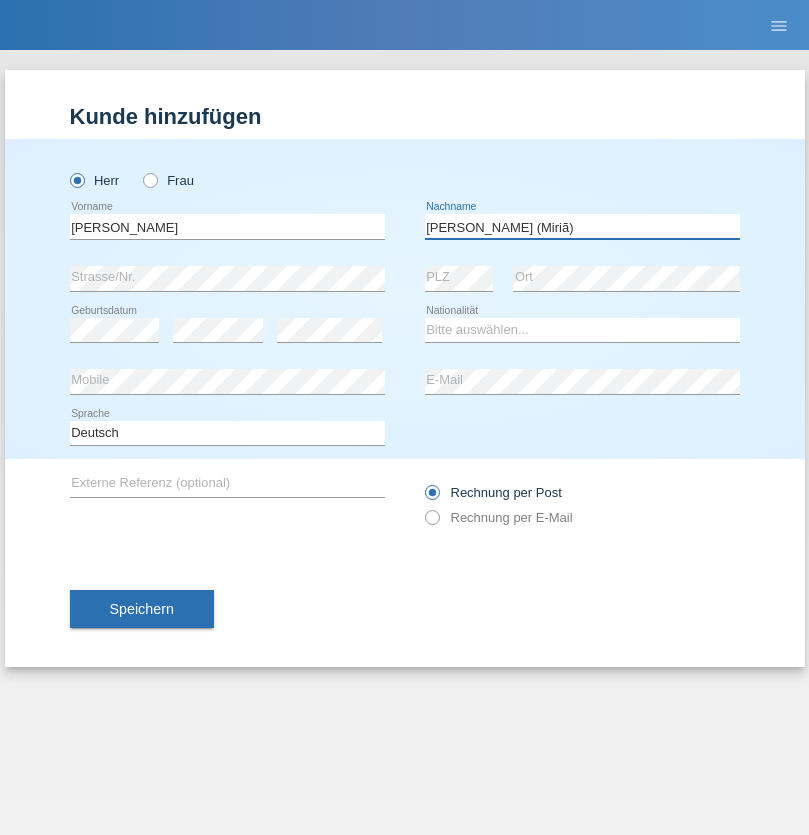 type on "[PERSON_NAME] (Miriã)" 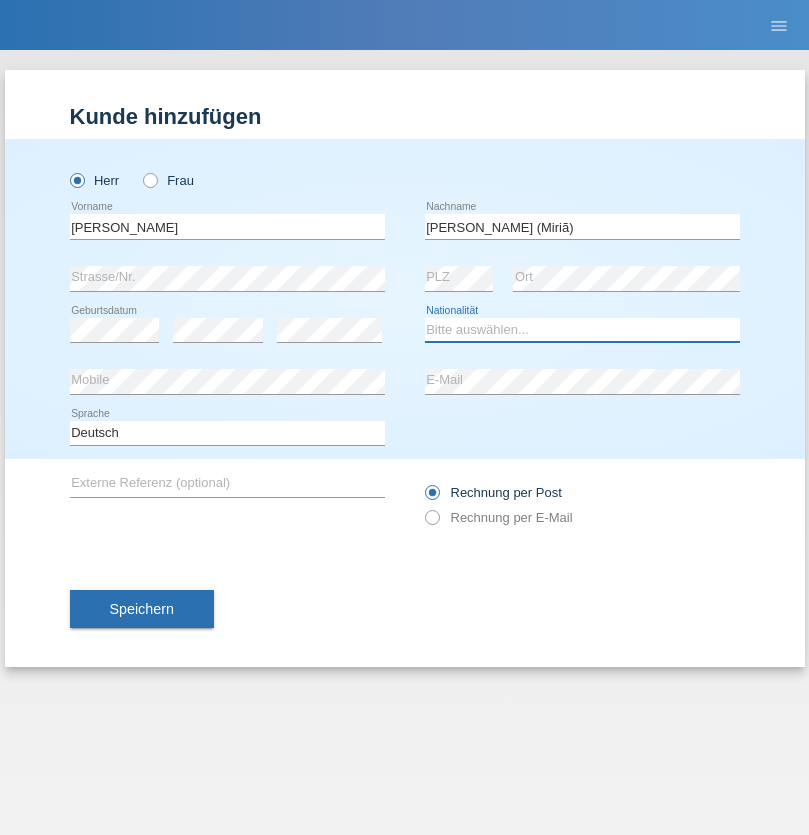 select on "BR" 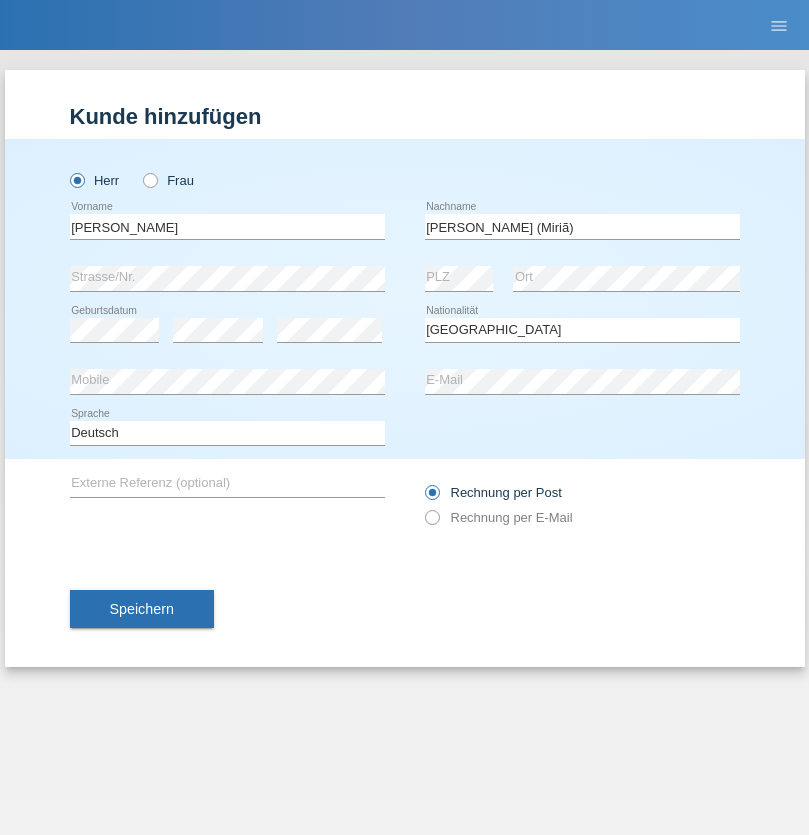 select on "C" 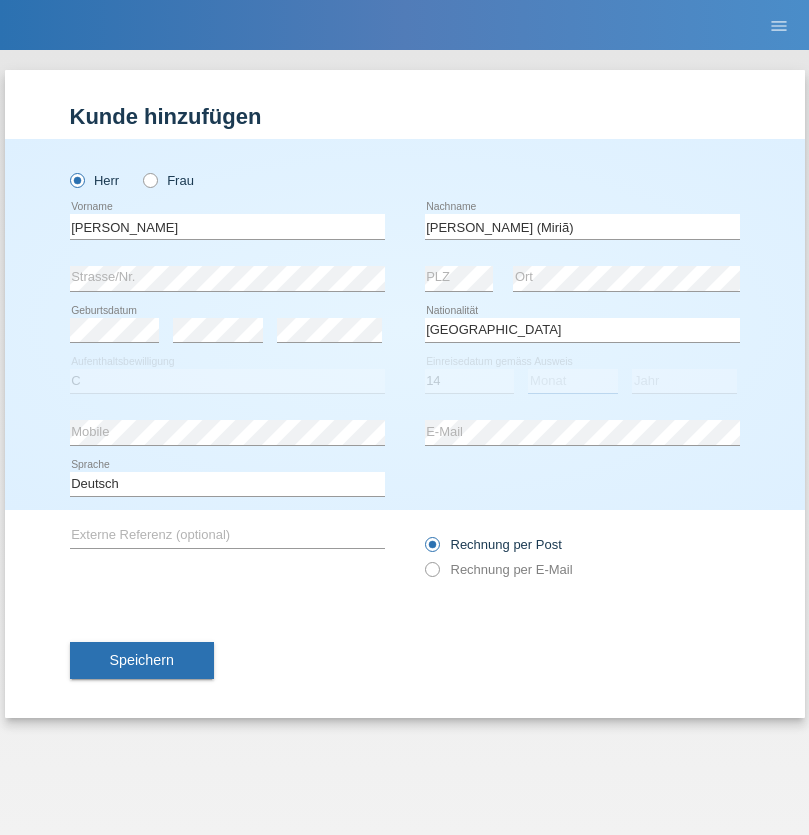 select on "12" 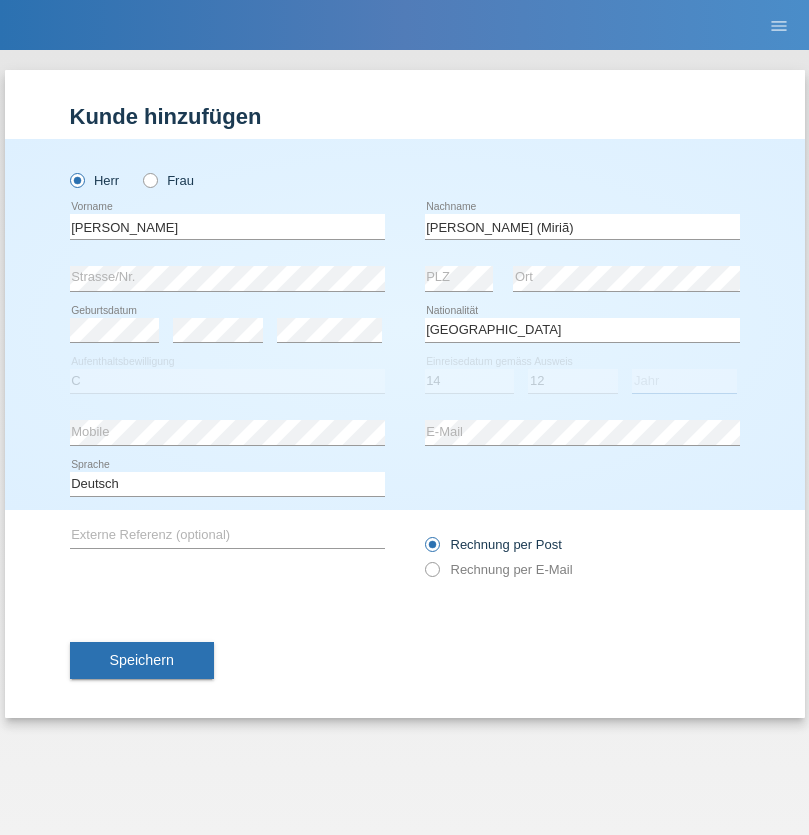 select on "2001" 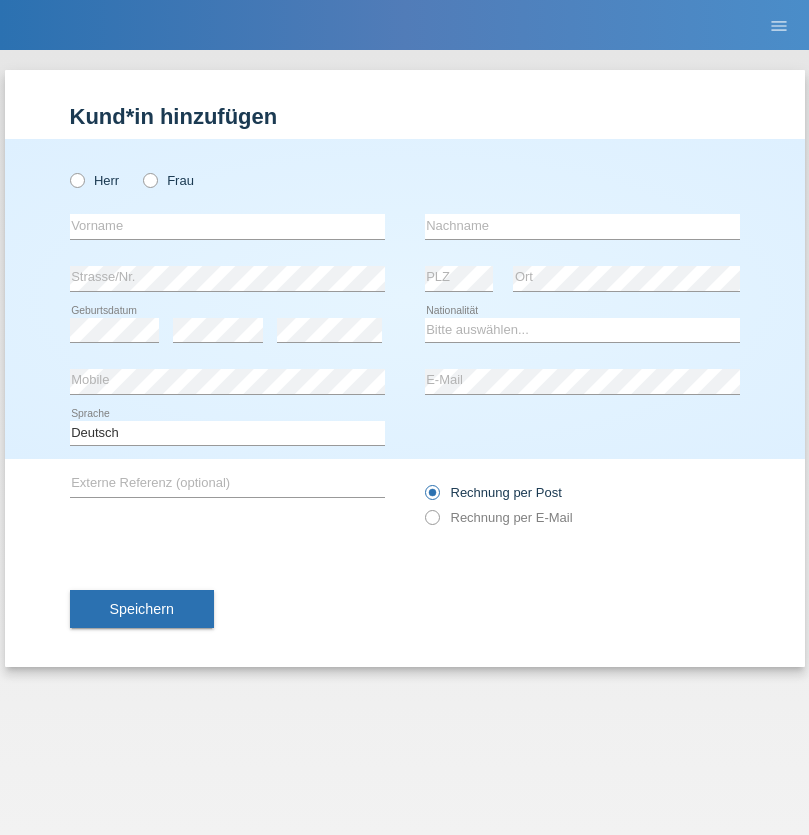scroll, scrollTop: 0, scrollLeft: 0, axis: both 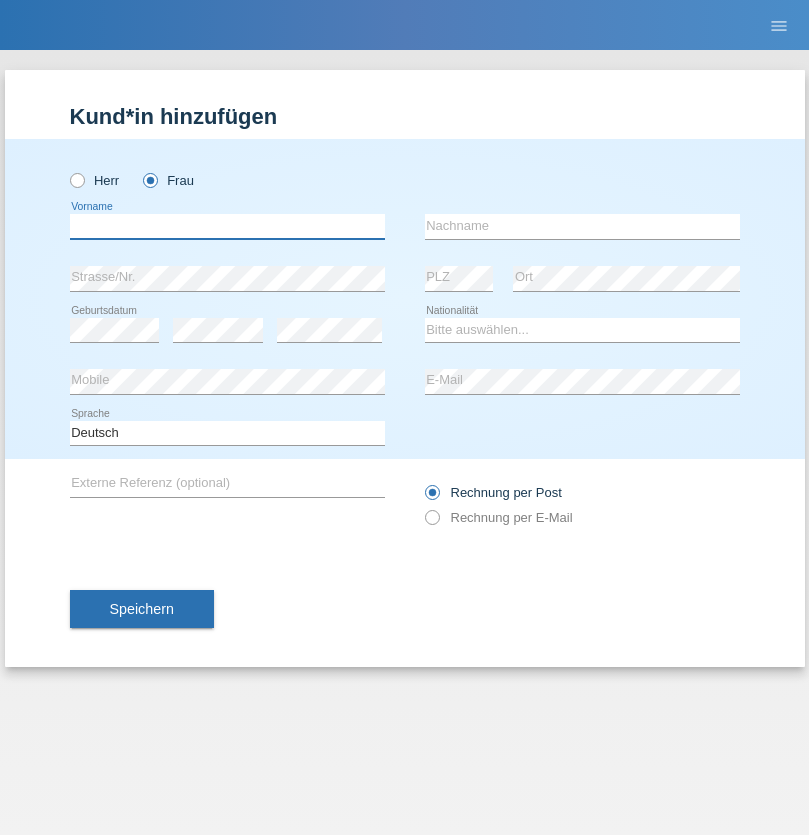 click at bounding box center (227, 226) 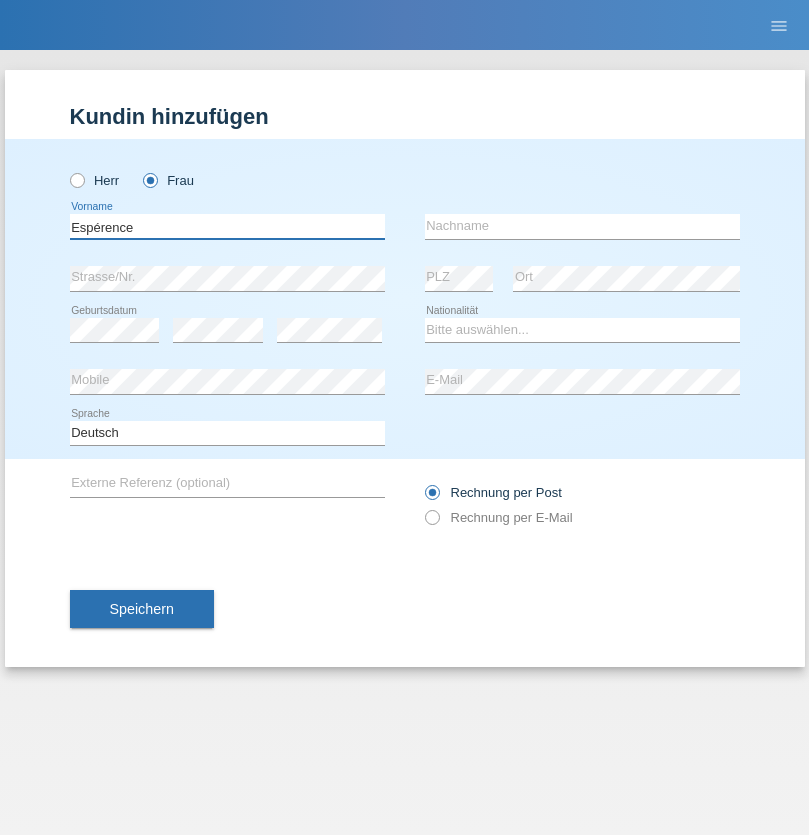 type on "Espérence" 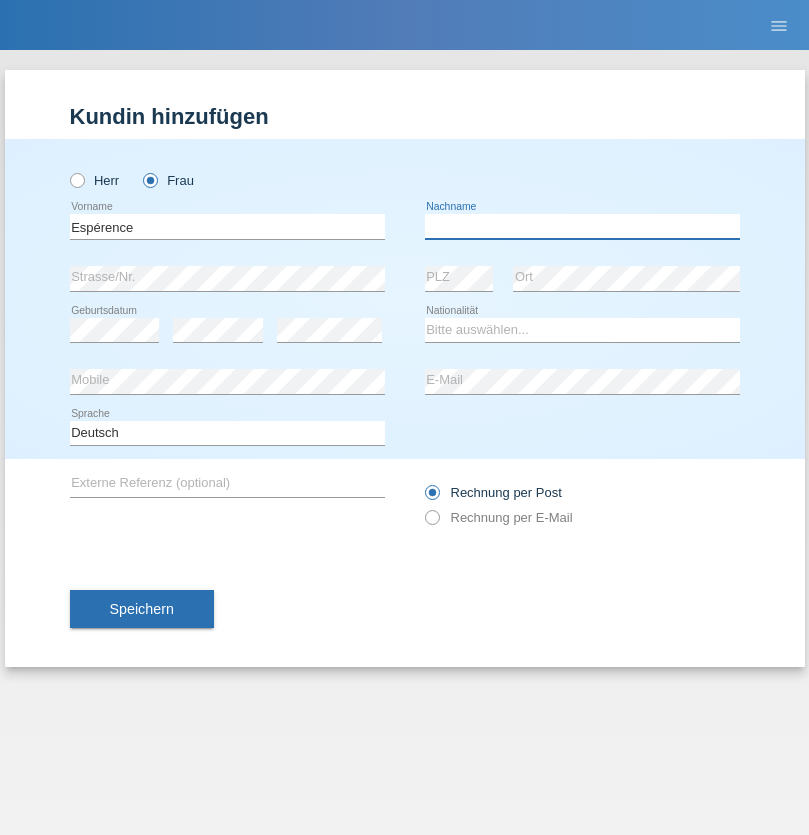 click at bounding box center (582, 226) 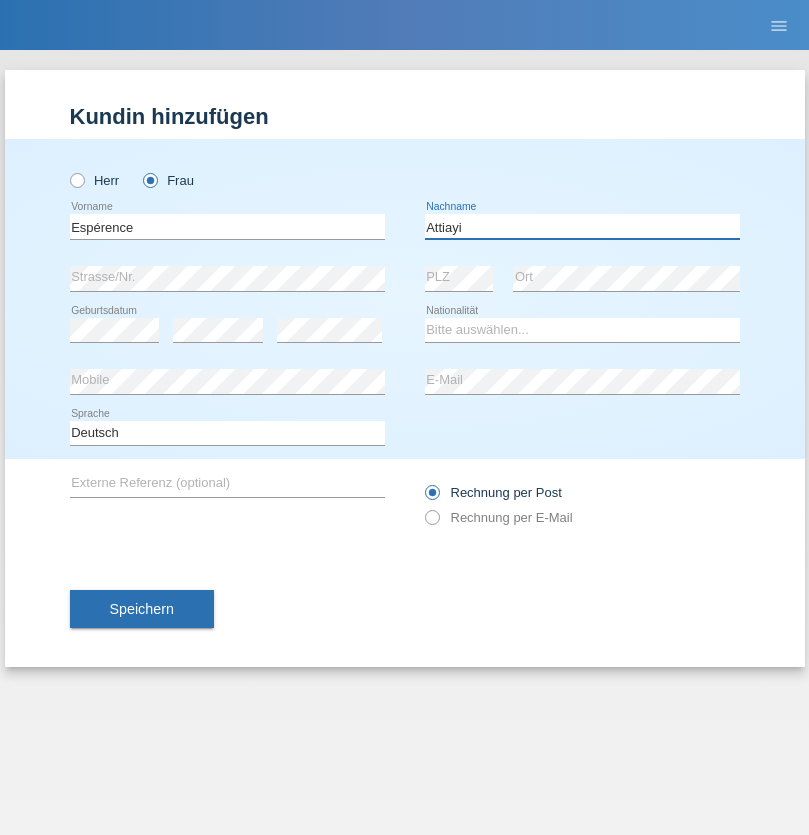 type on "Attiayi" 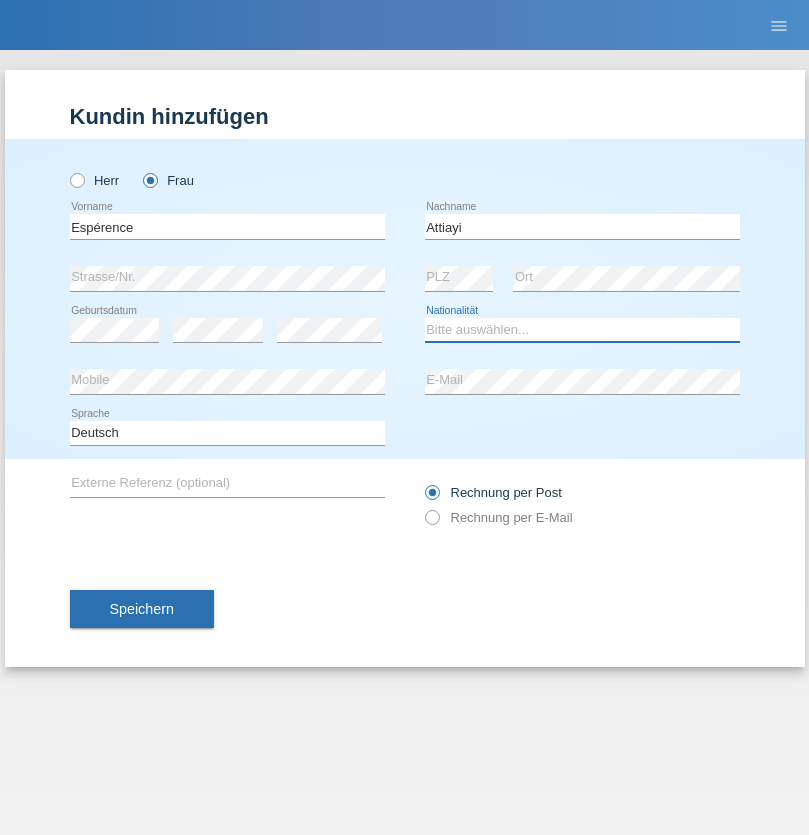 select on "CH" 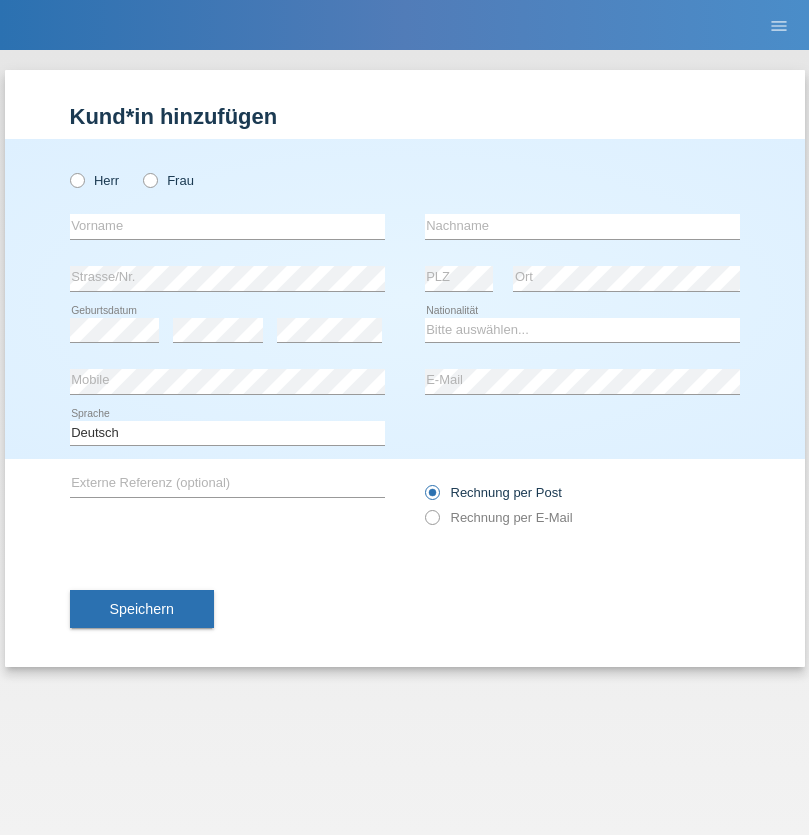scroll, scrollTop: 0, scrollLeft: 0, axis: both 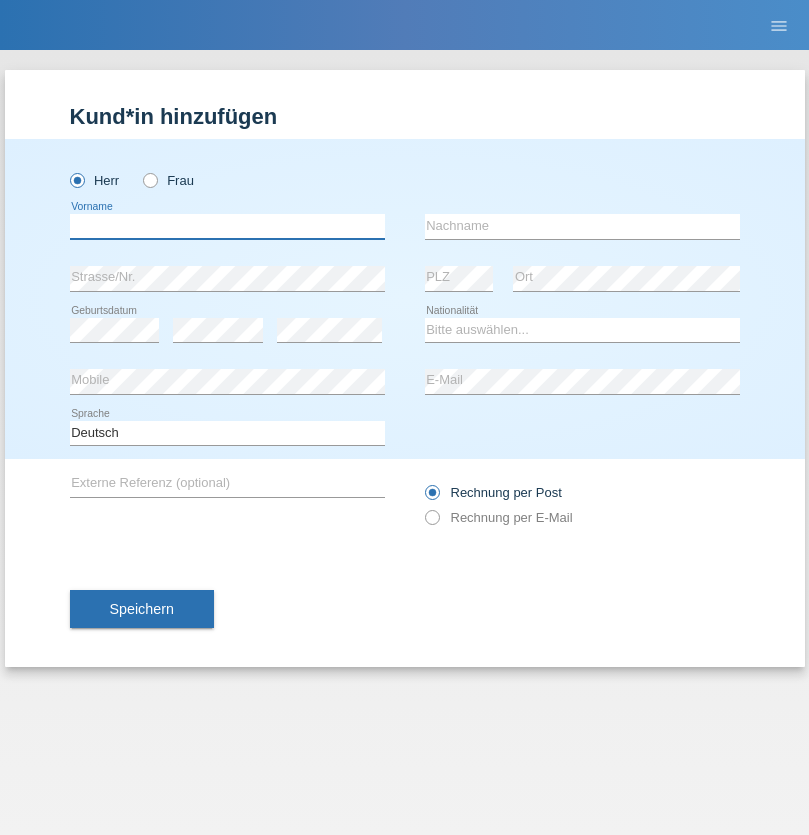 click at bounding box center [227, 226] 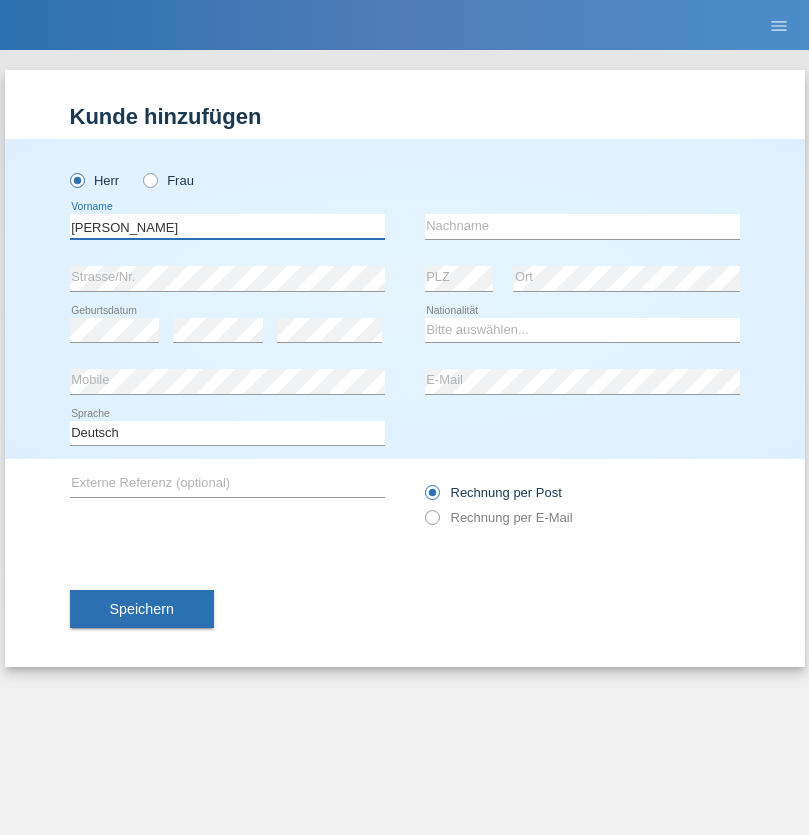 type on "Charles" 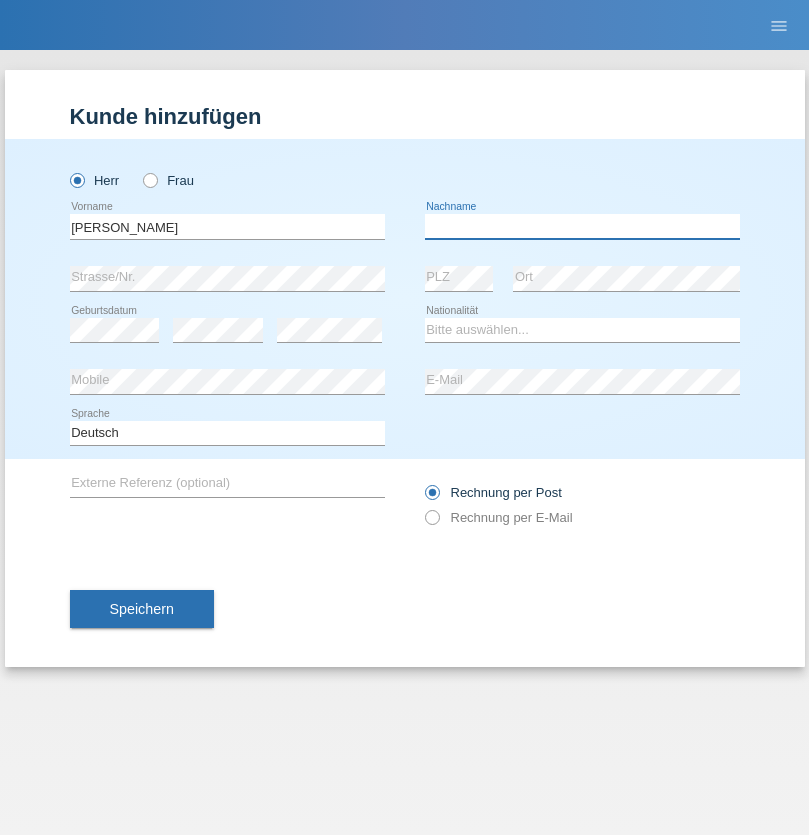 click at bounding box center (582, 226) 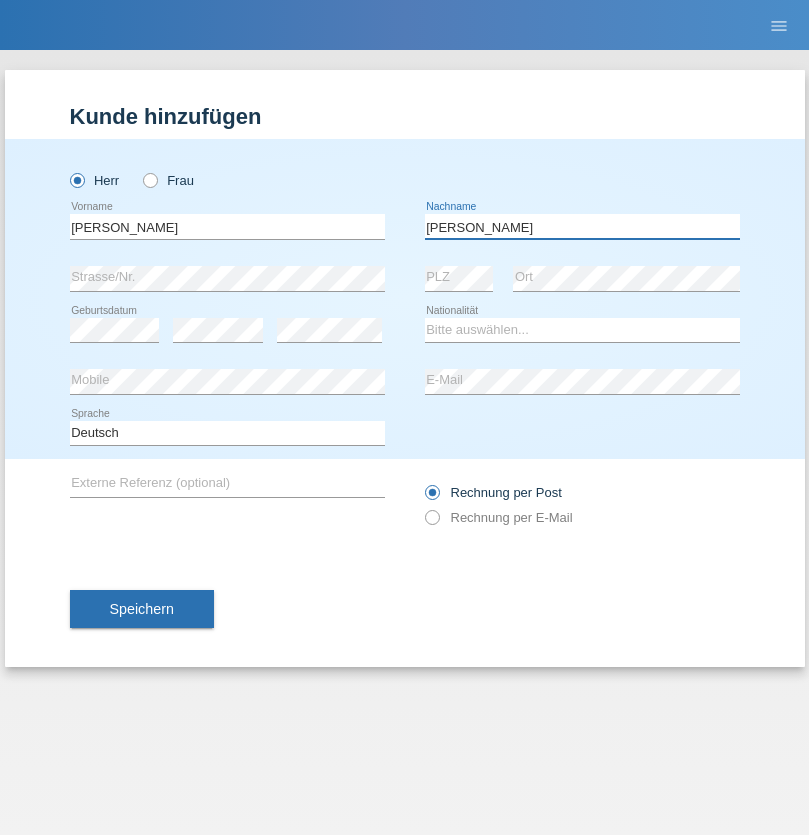 type on "Chetelat" 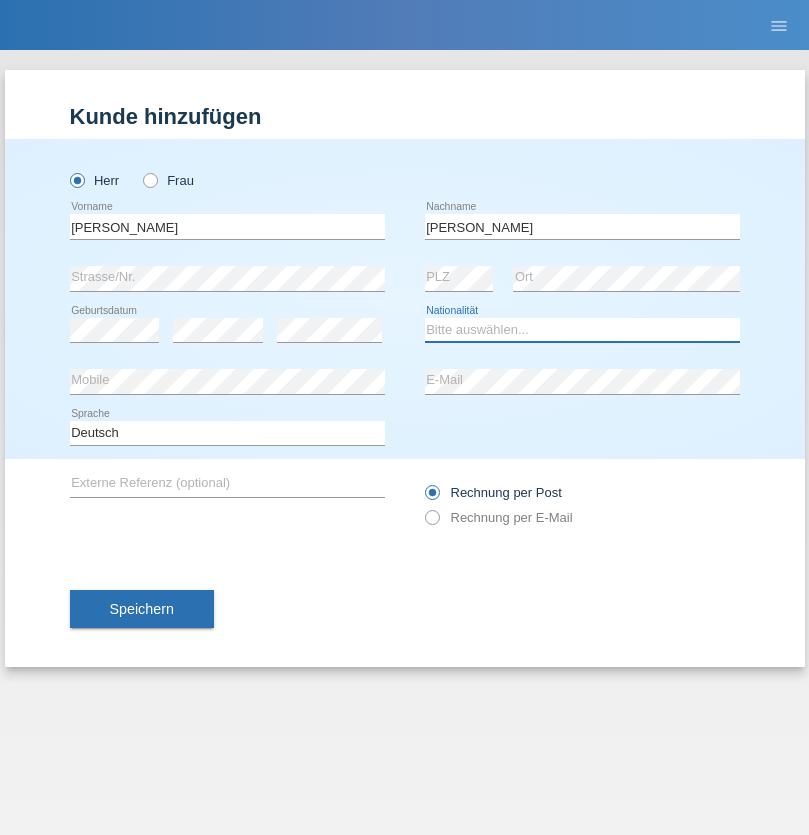 select on "CH" 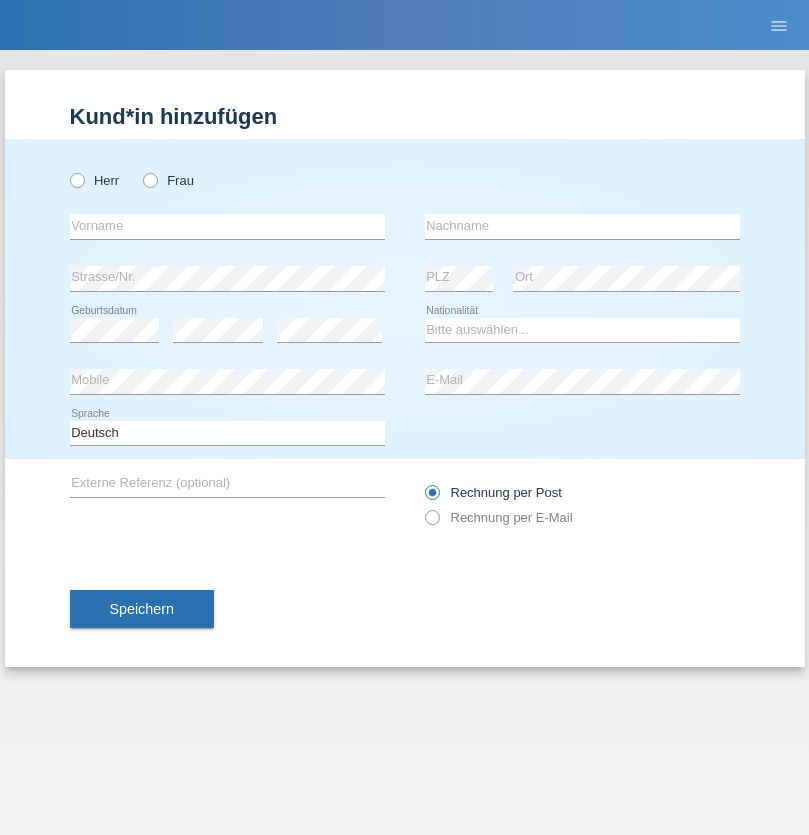 scroll, scrollTop: 0, scrollLeft: 0, axis: both 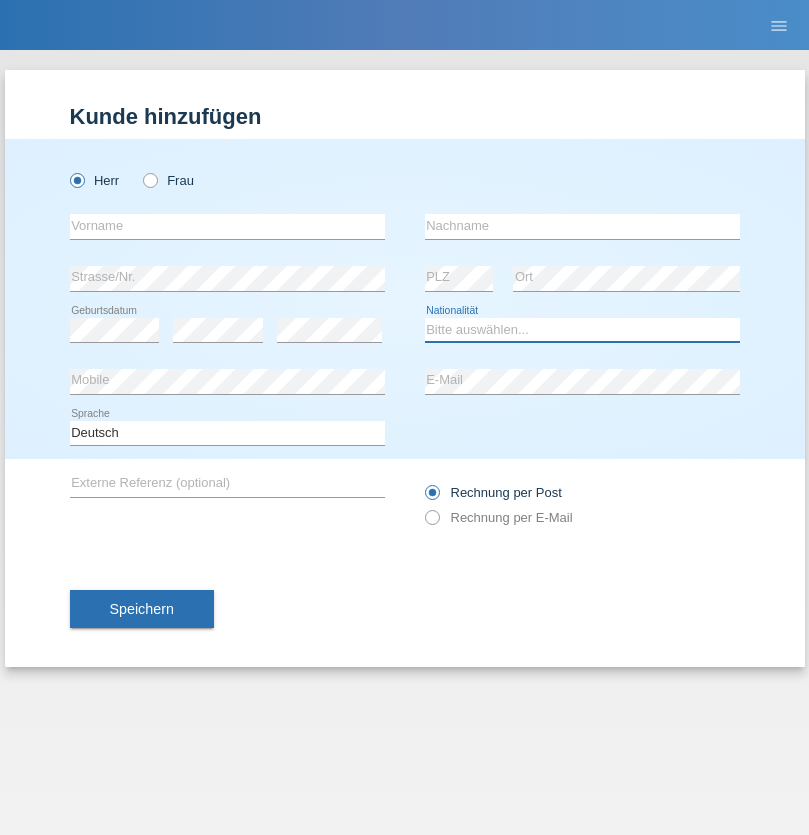 select on "XK" 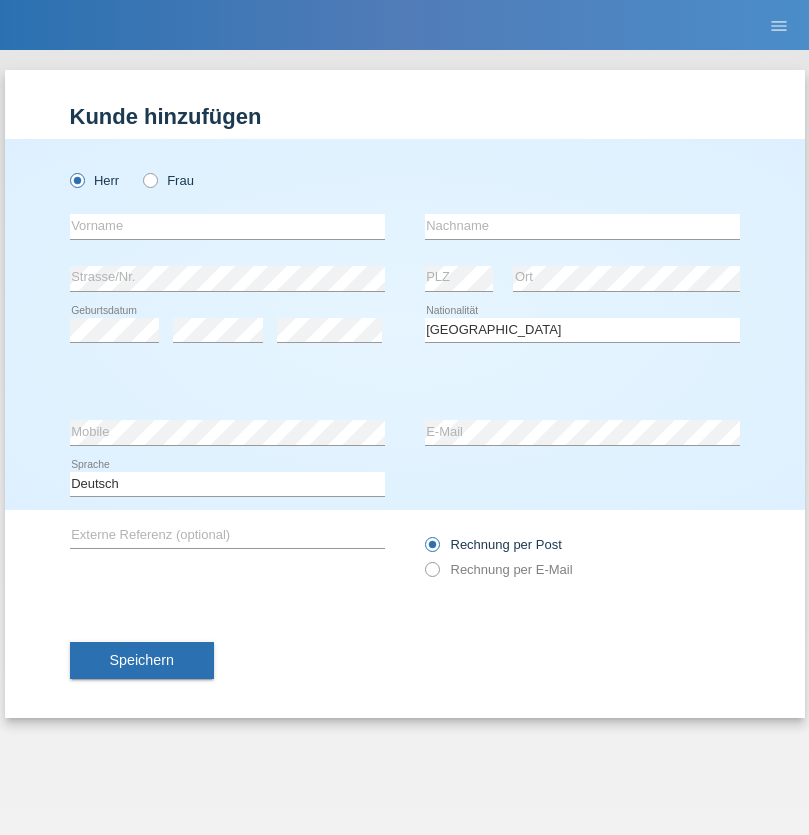 select on "C" 